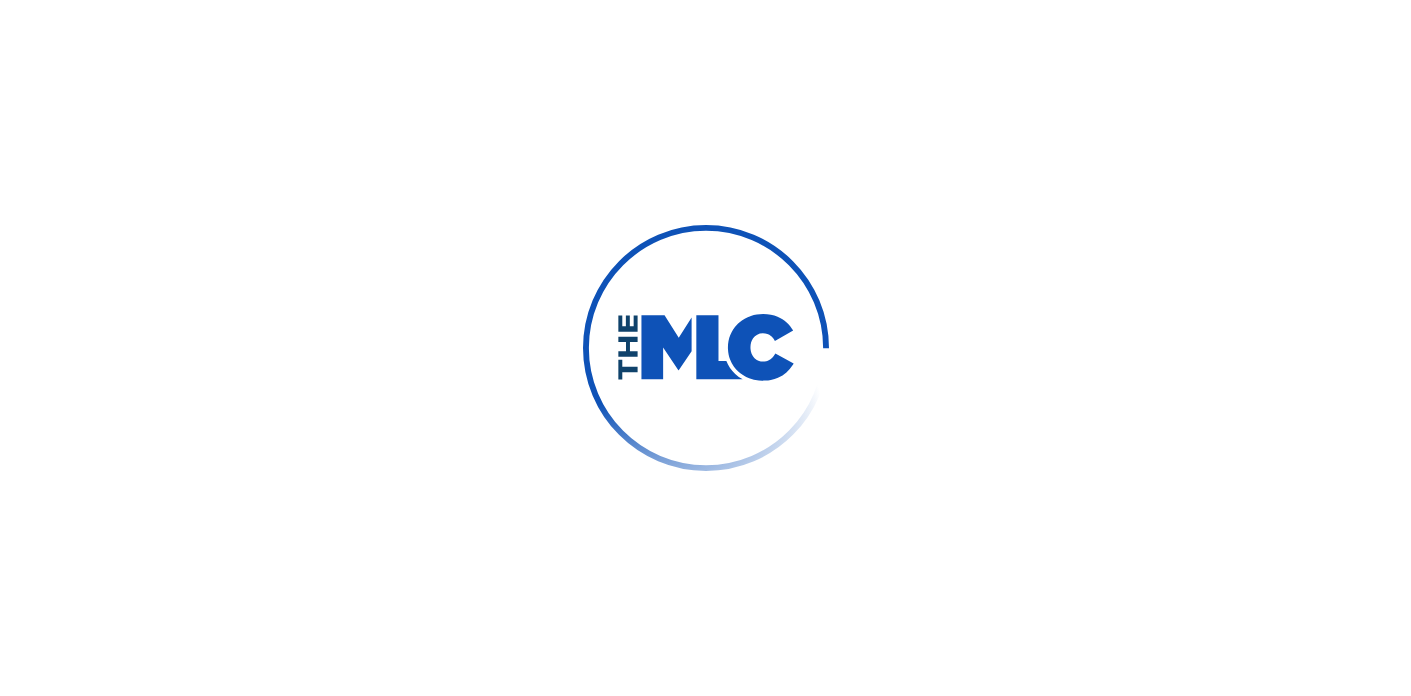 scroll, scrollTop: 0, scrollLeft: 0, axis: both 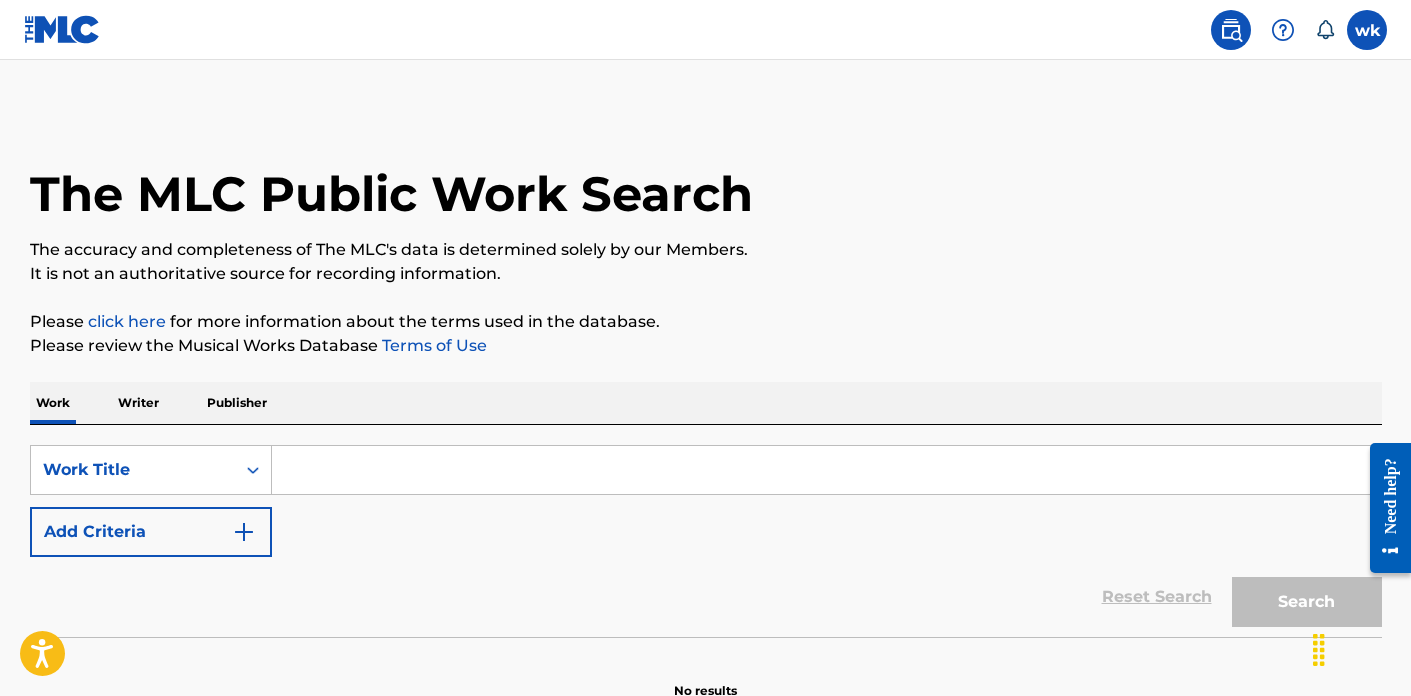 click at bounding box center [1367, 30] 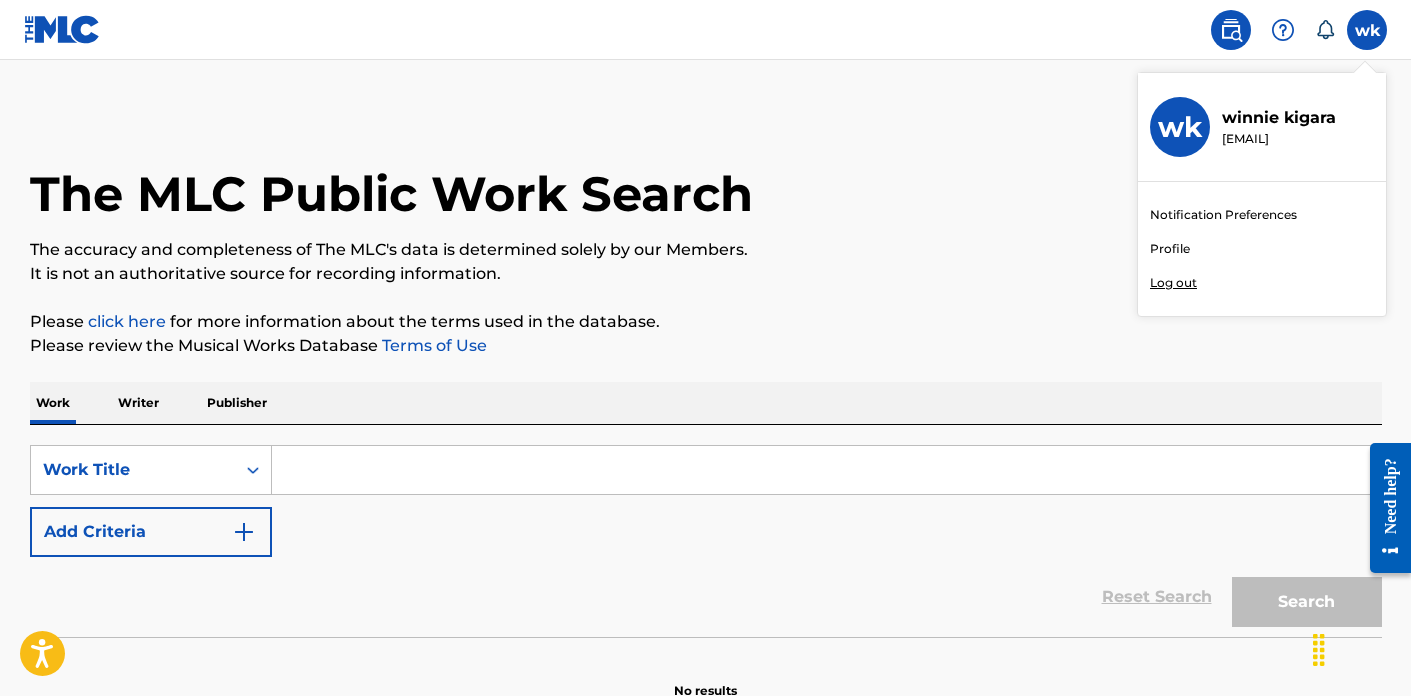 click on "Writer" at bounding box center (138, 403) 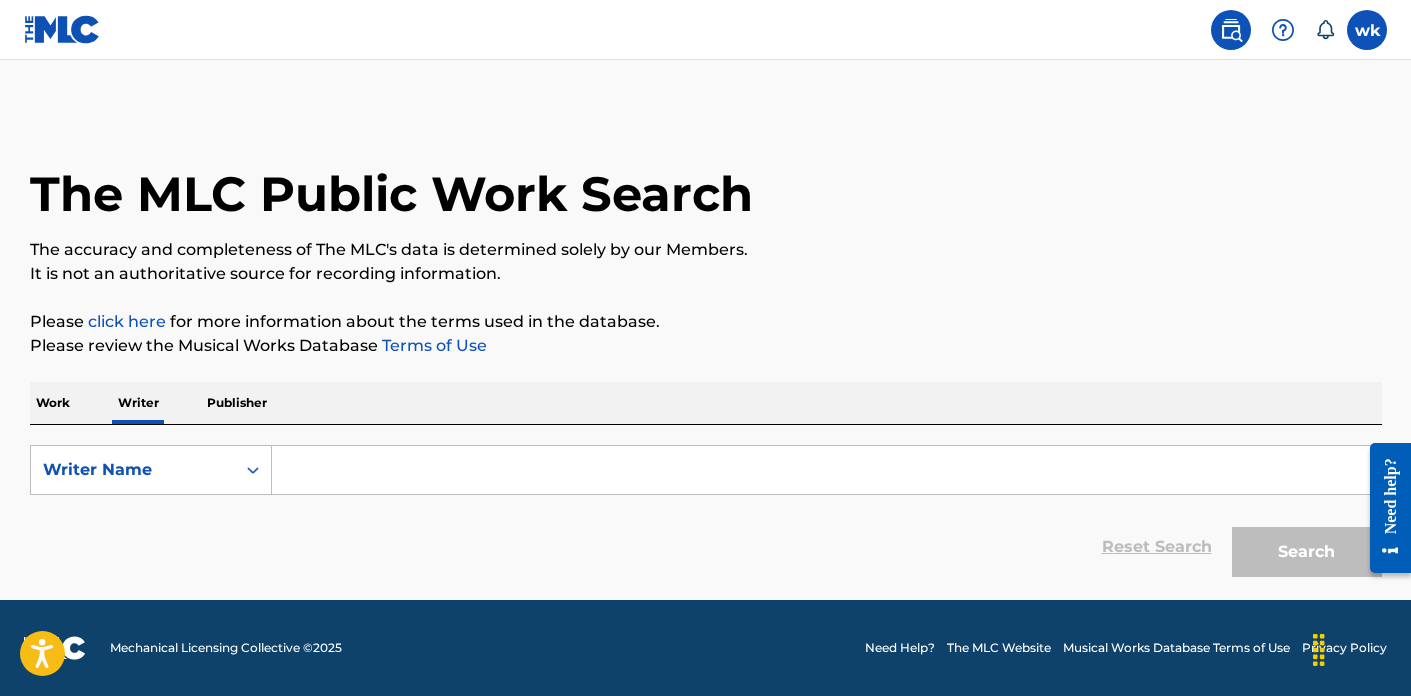 click at bounding box center [826, 470] 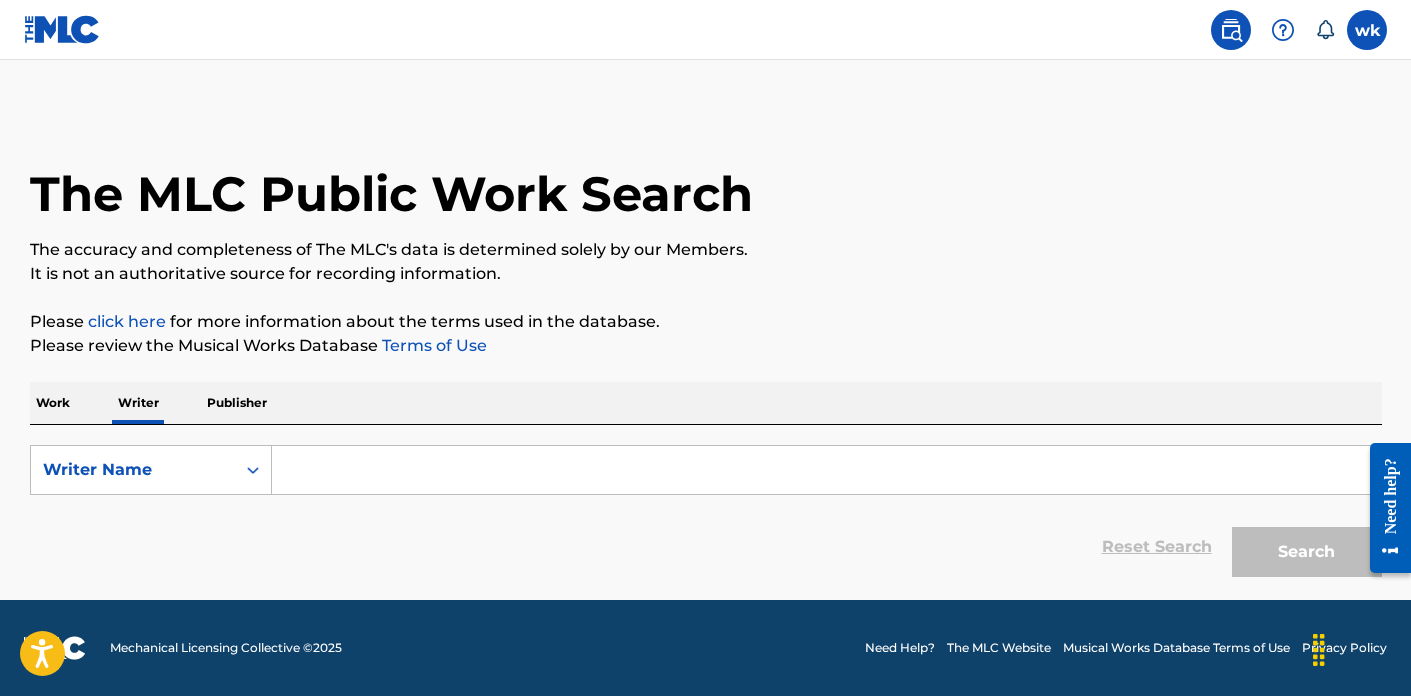 click at bounding box center [826, 470] 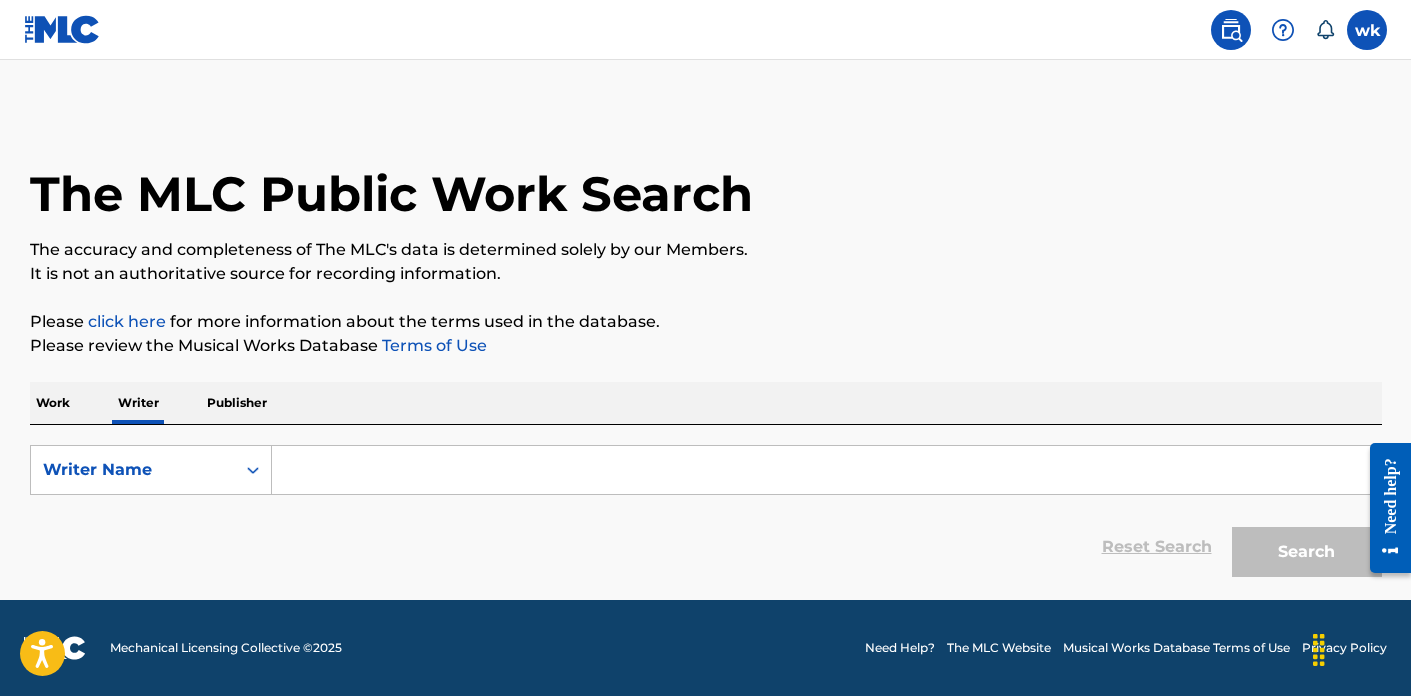 paste on "[NUMBER]" 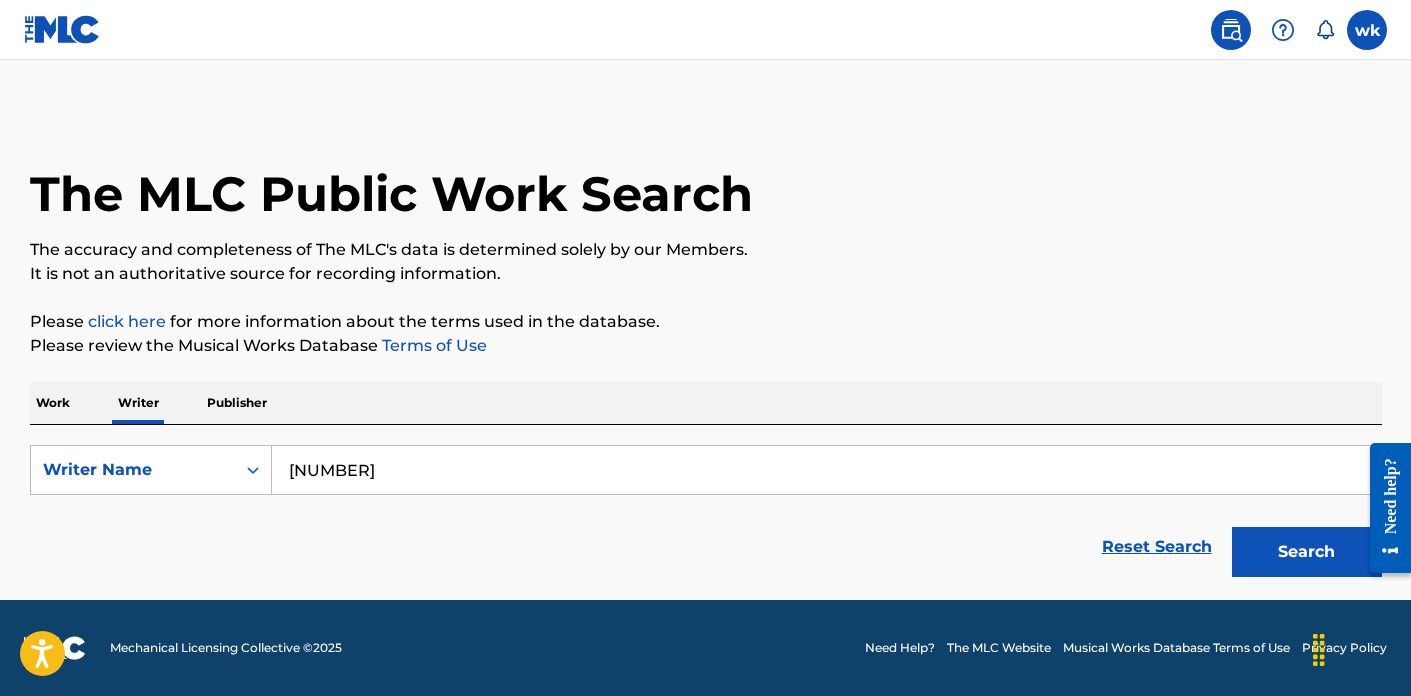 type on "[NUMBER]" 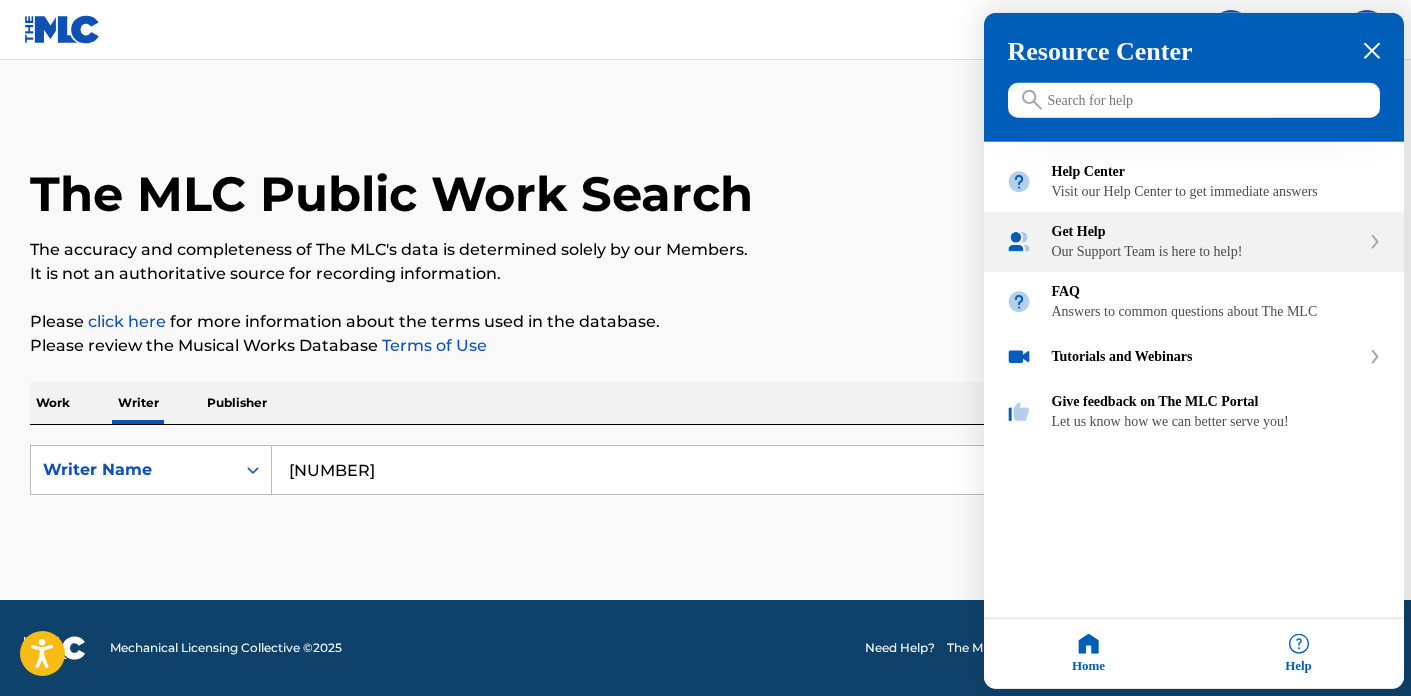 click on "Get Help   Our Support Team is here to help!" at bounding box center [1206, 242] 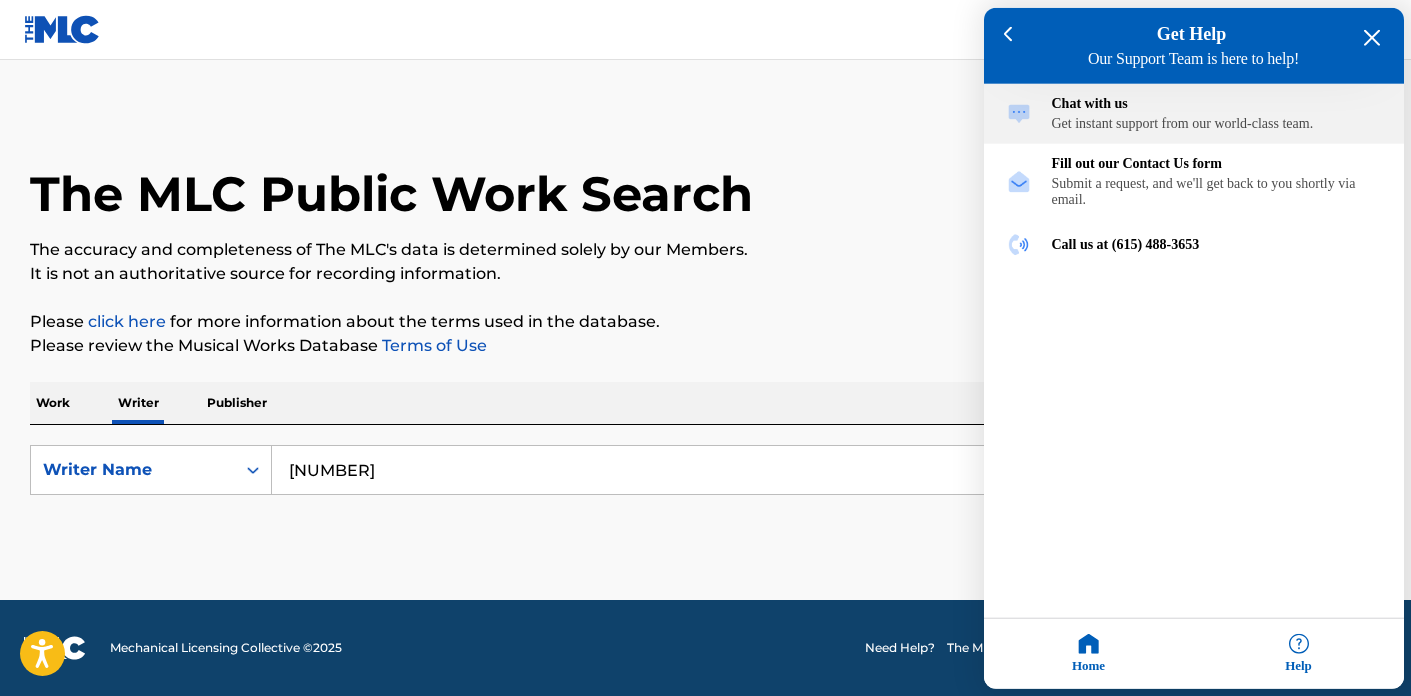 click on "Get instant support from our world-class team." at bounding box center (1217, 124) 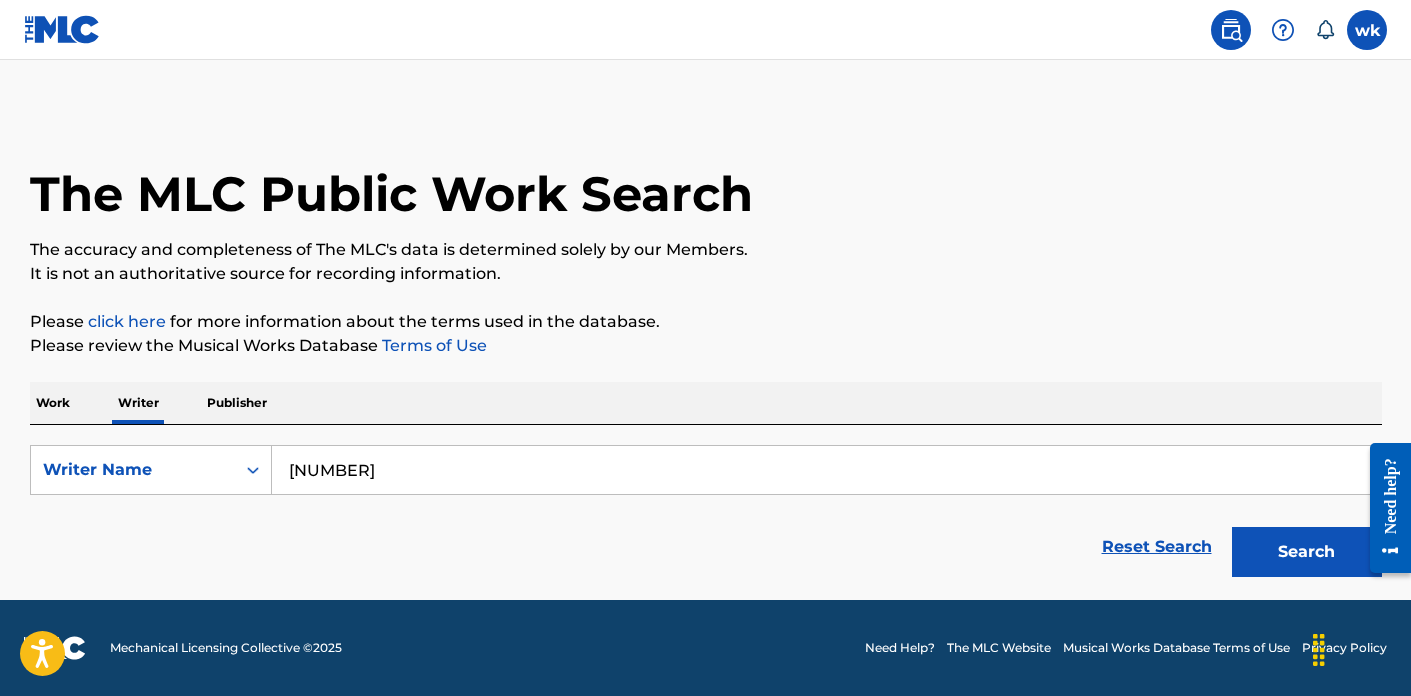 click on "Need help?" at bounding box center [1390, 495] 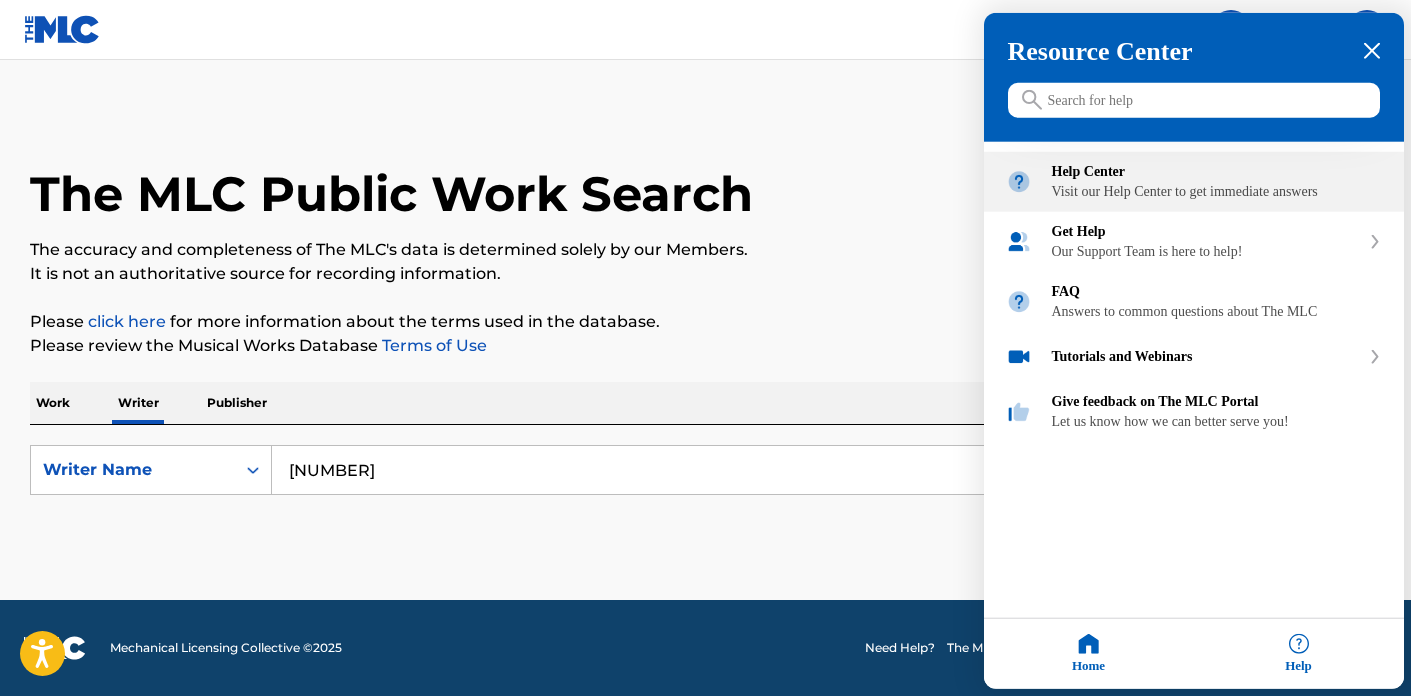 click on "Visit our Help Center to get immediate answers" at bounding box center [1217, 192] 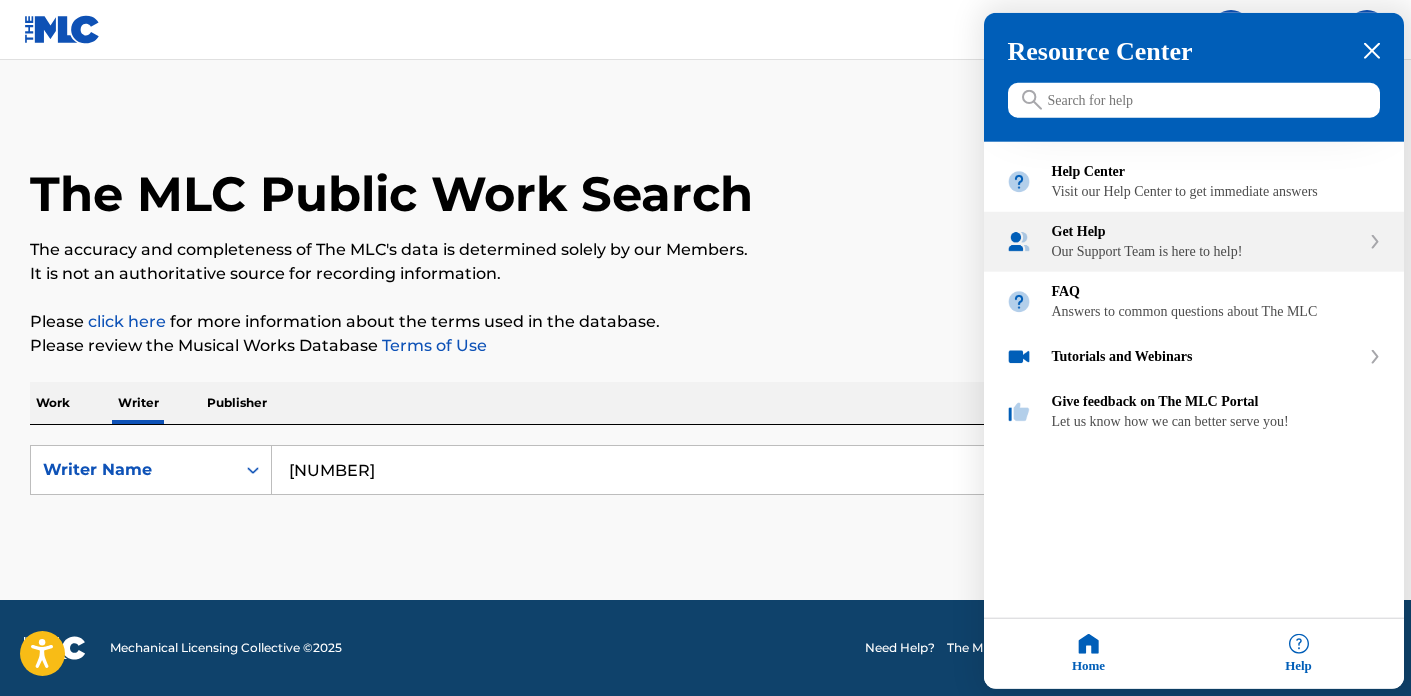 click on "Our Support Team is here to help!" at bounding box center [1206, 252] 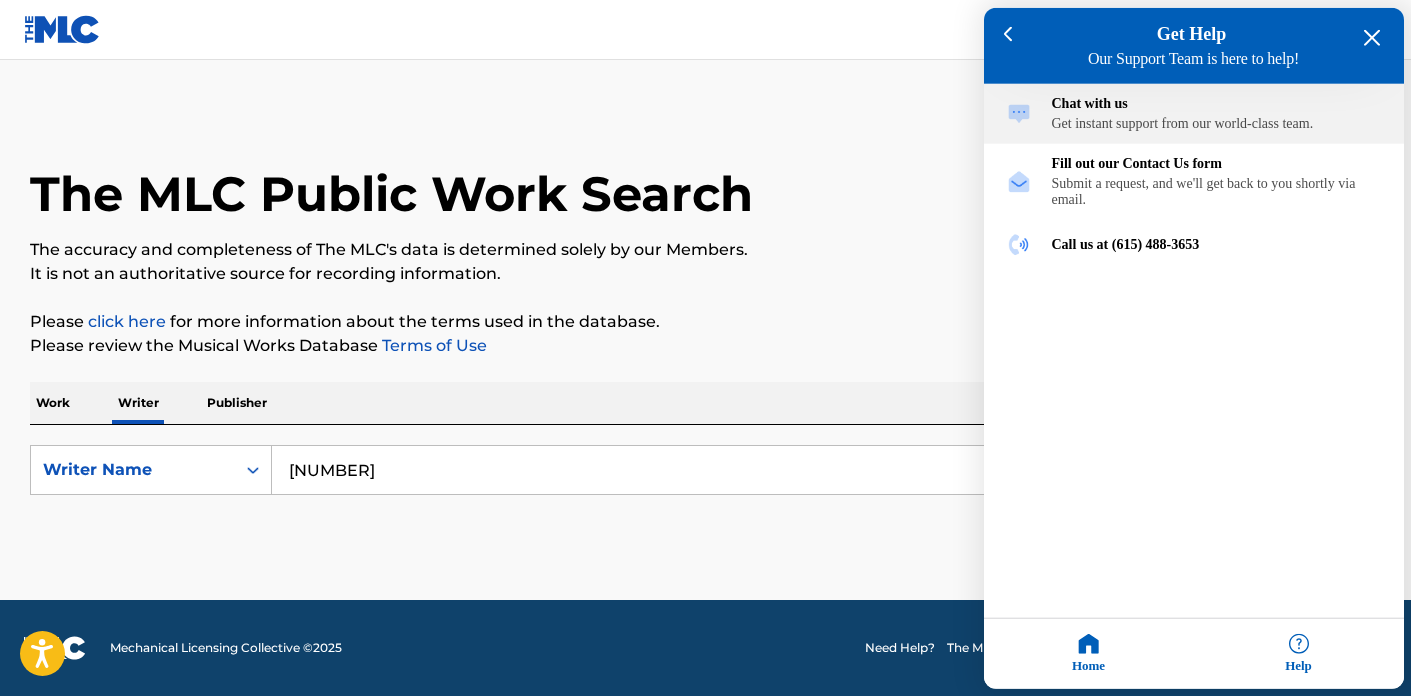 click on "Chat with us   Get instant support from our world-class team." at bounding box center [1194, 114] 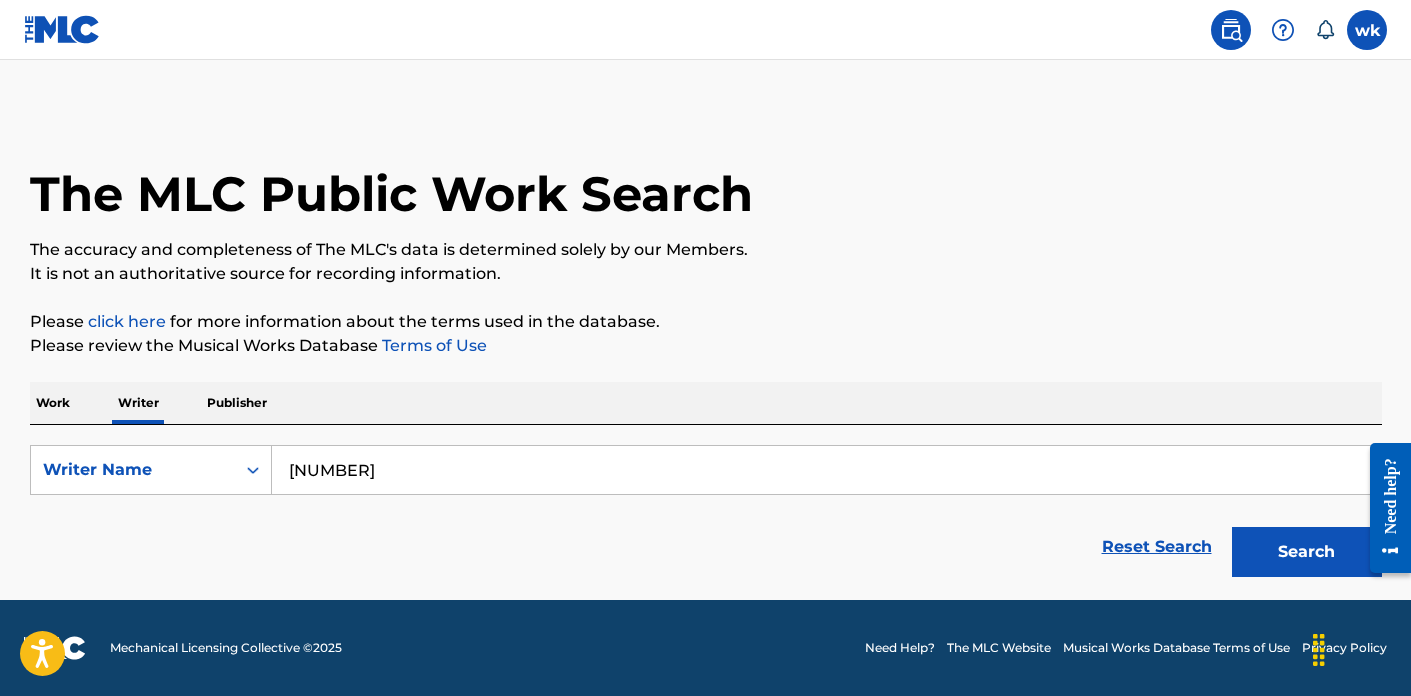 click on "[INITIALS] [INITIALS] [NAME] [LAST] [INITIALS][EMAIL] Notification Preferences Profile Log out" at bounding box center (705, 30) 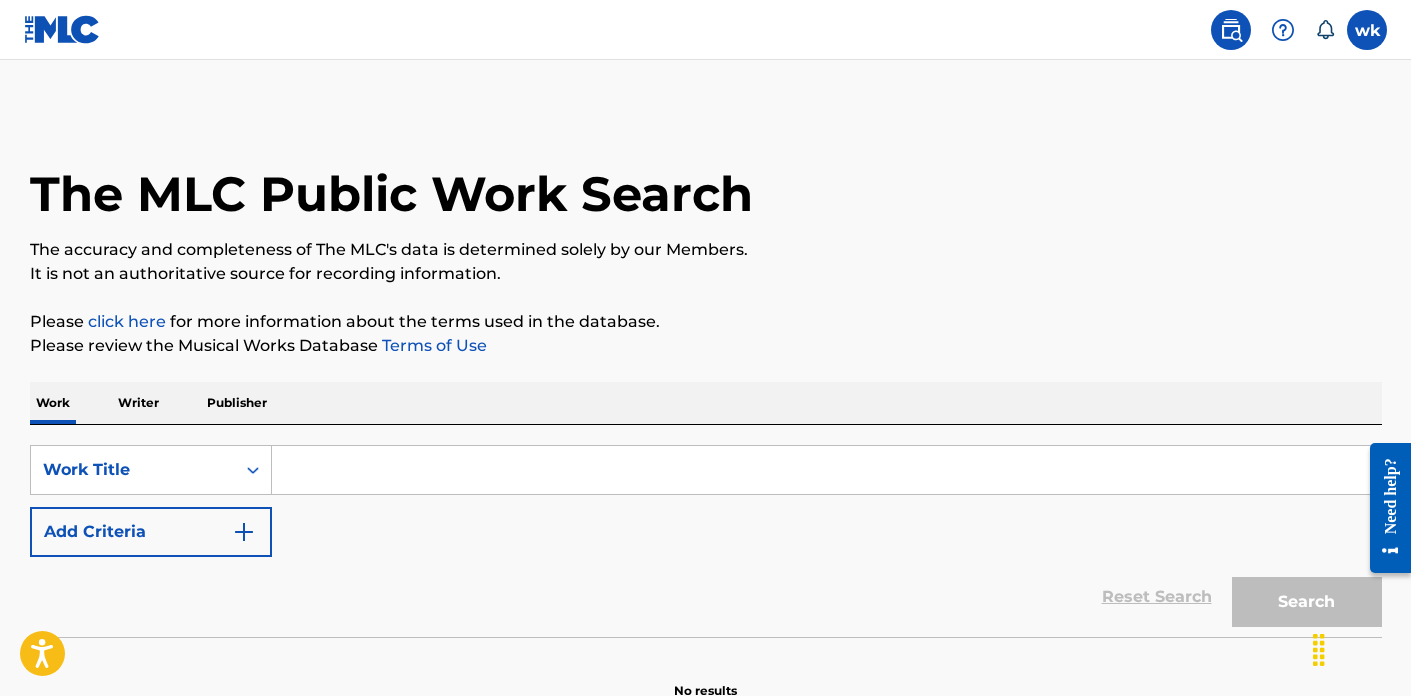 click at bounding box center [62, 29] 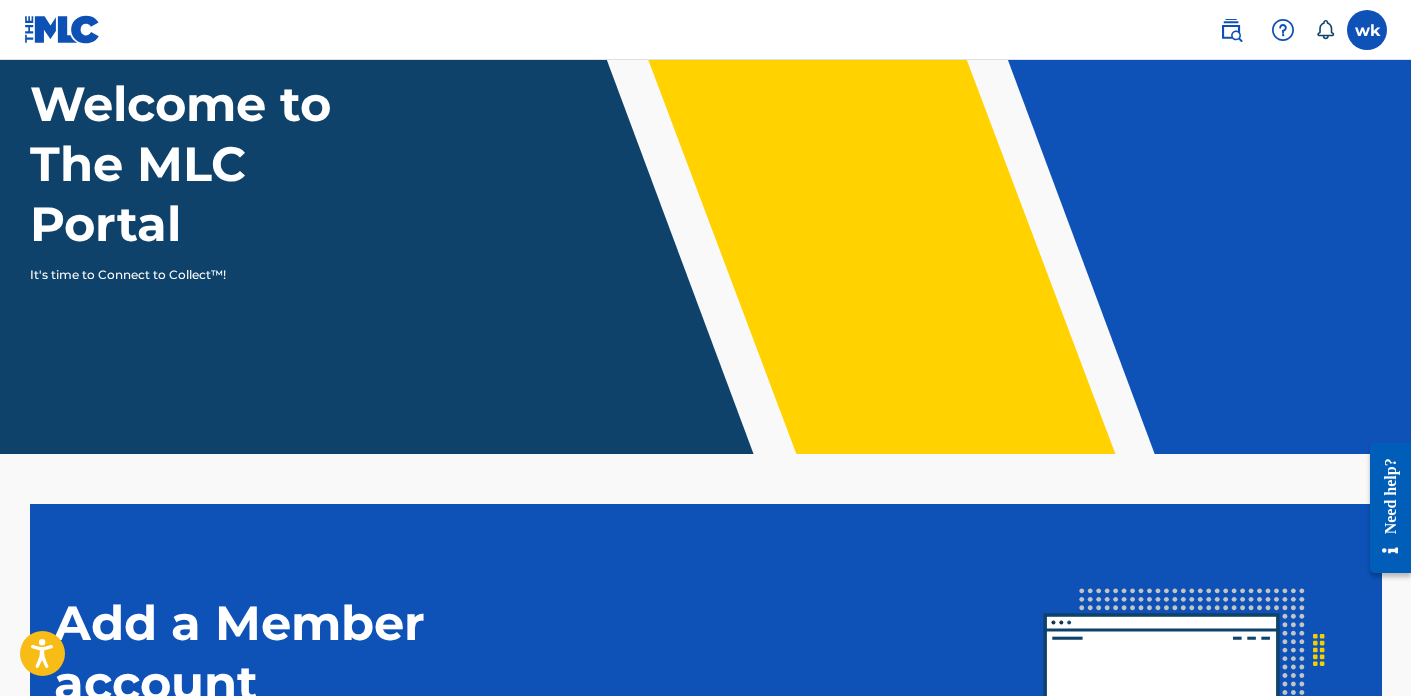 scroll, scrollTop: 450, scrollLeft: 0, axis: vertical 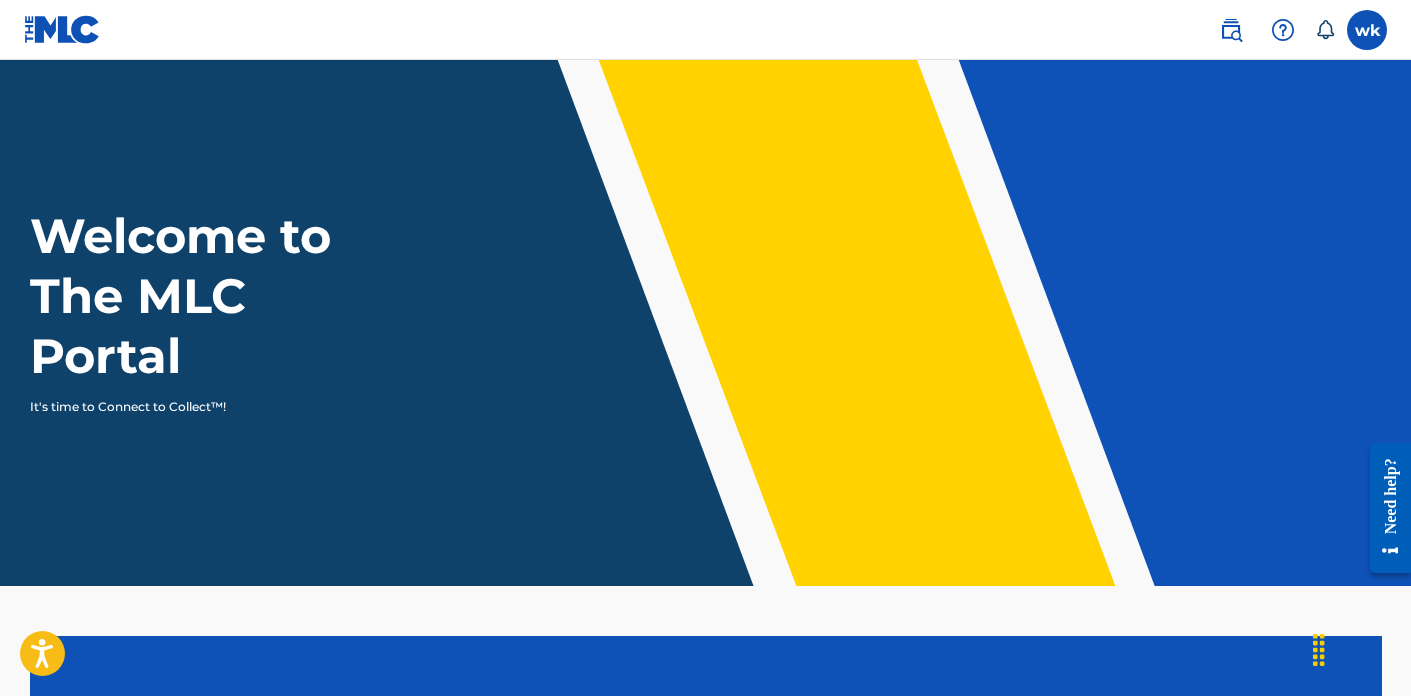 click at bounding box center [1231, 30] 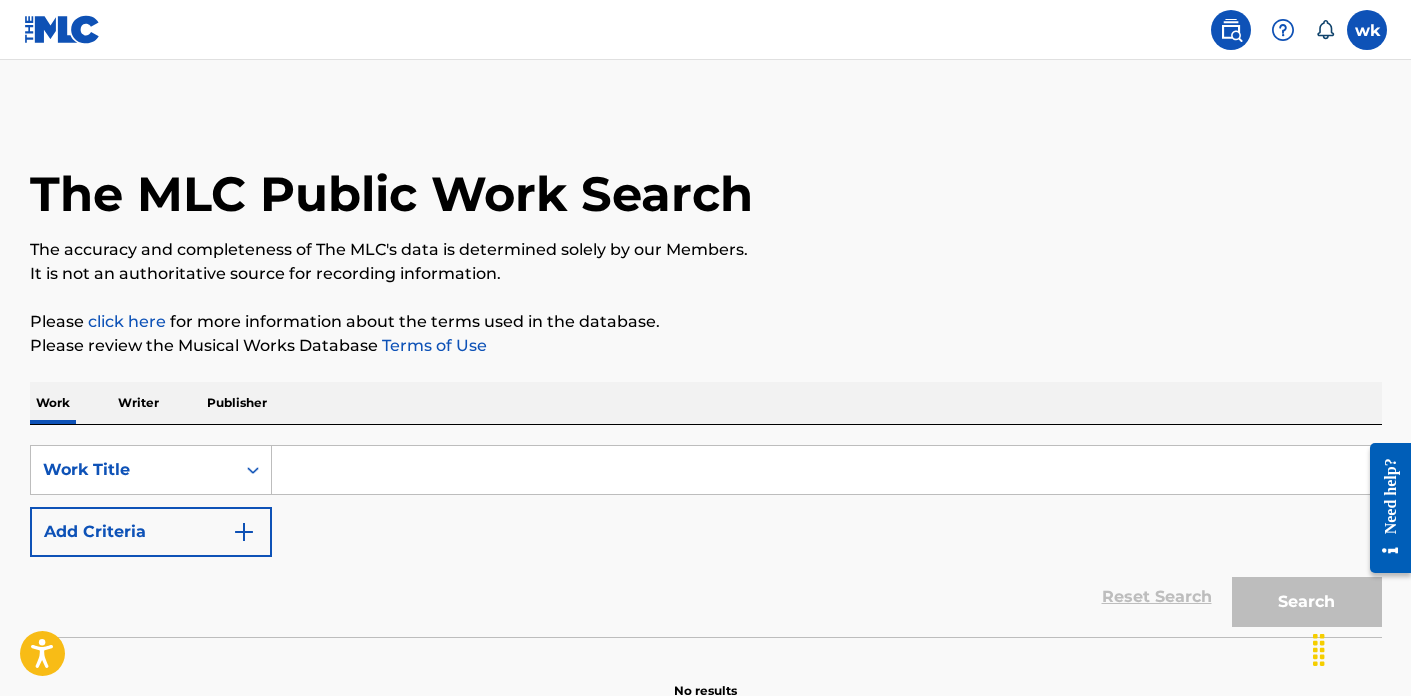 click on "Add Criteria" at bounding box center (151, 532) 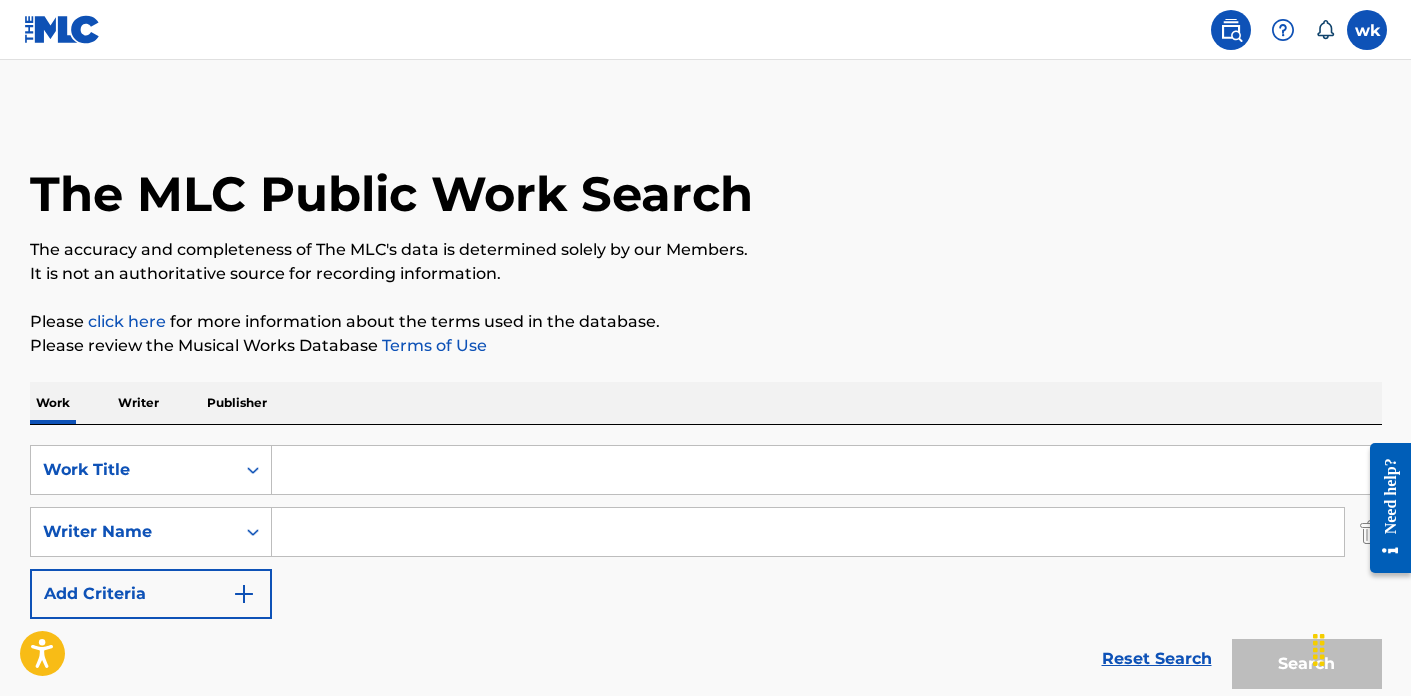 click on "Writer" at bounding box center (138, 403) 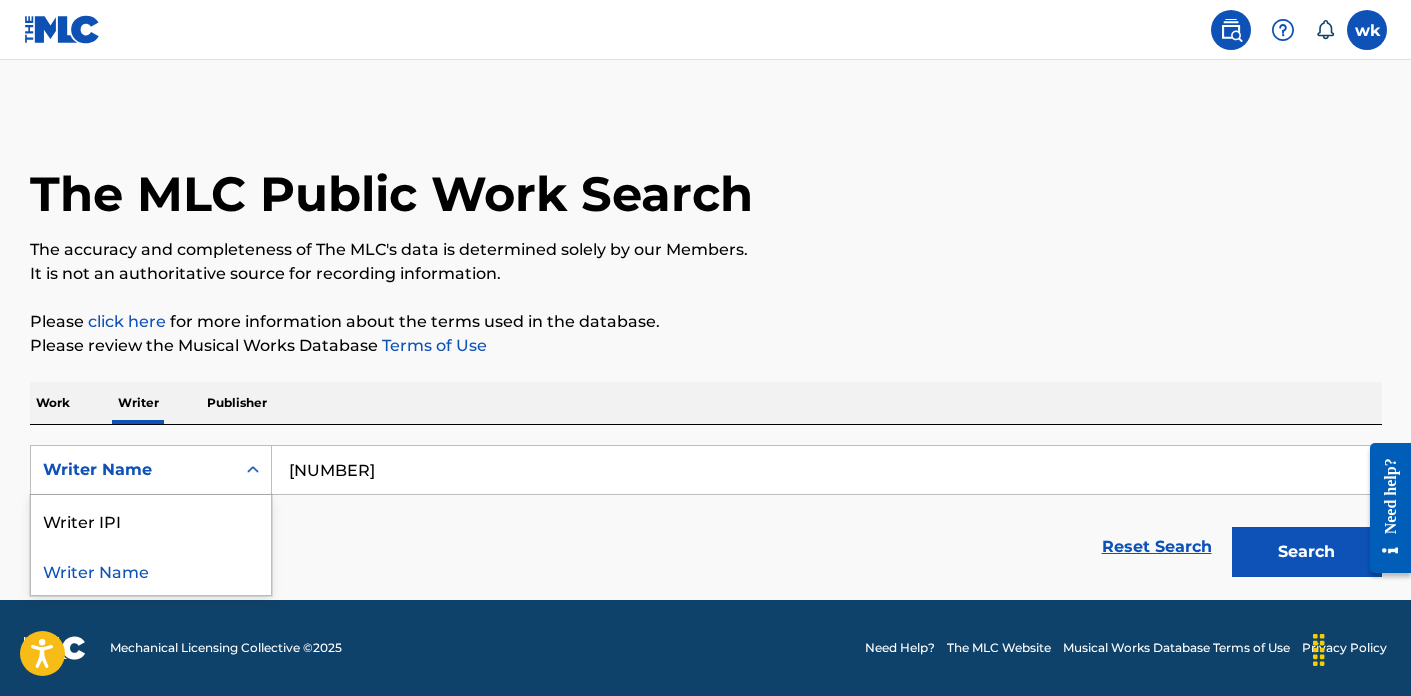 click 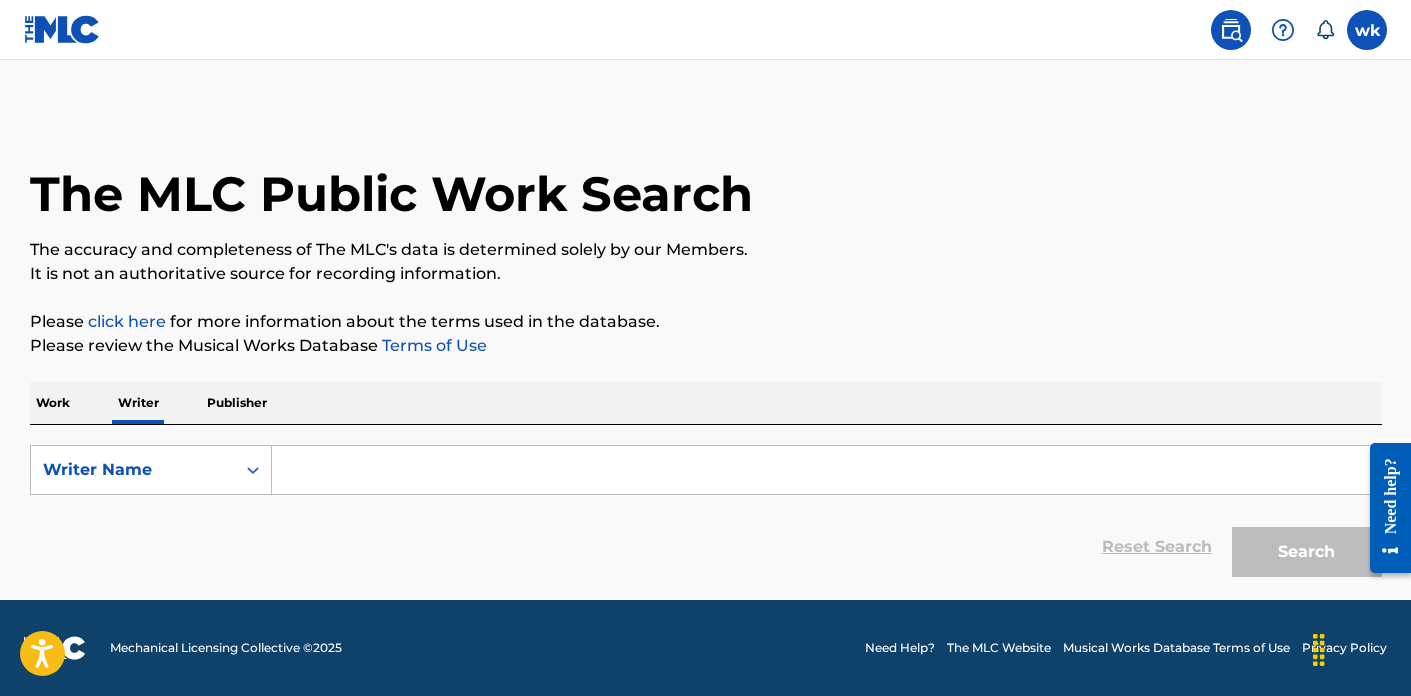 click at bounding box center [826, 470] 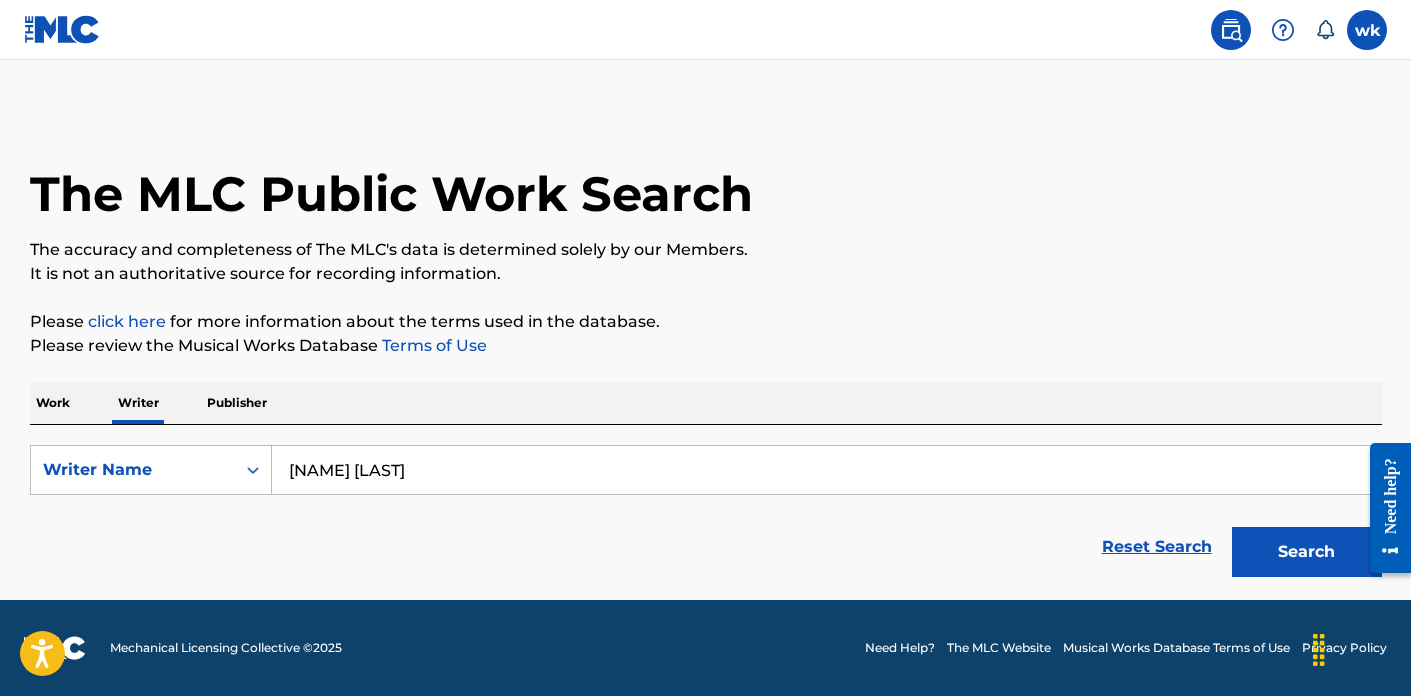 type on "[NAME] [LAST]" 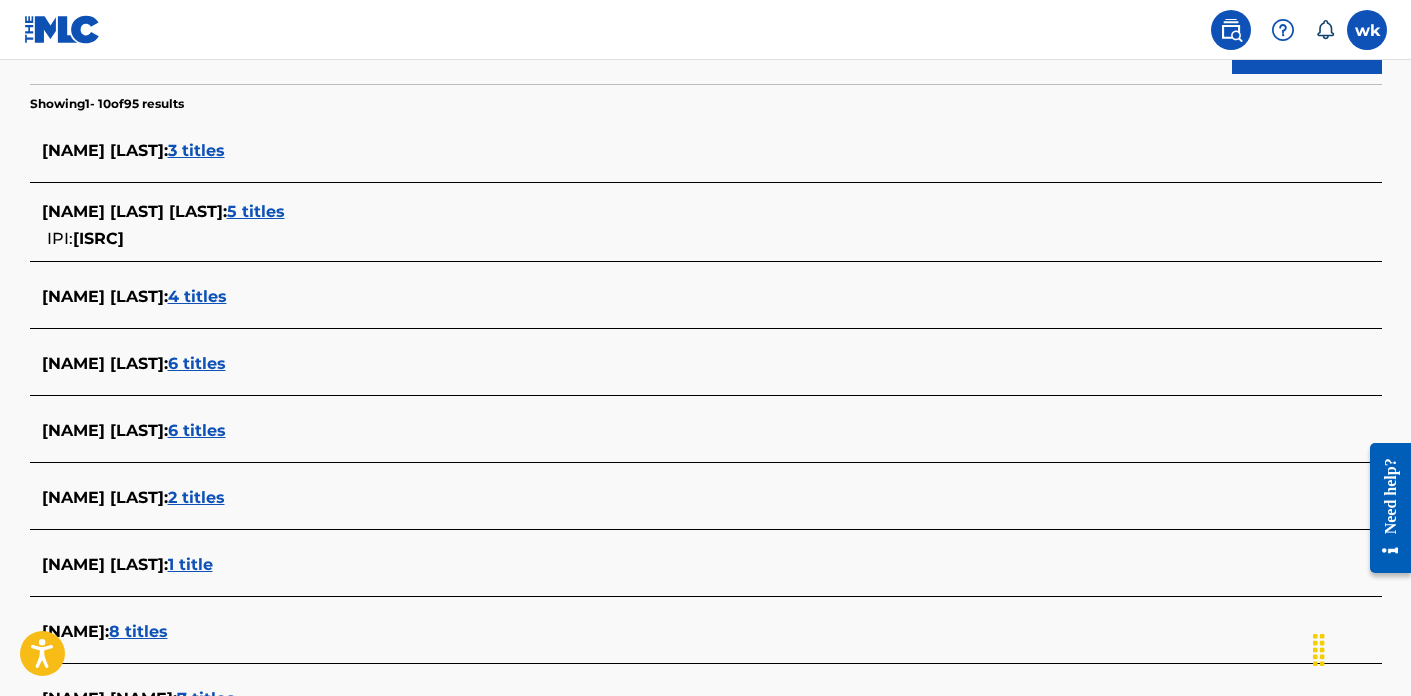 scroll, scrollTop: 515, scrollLeft: 0, axis: vertical 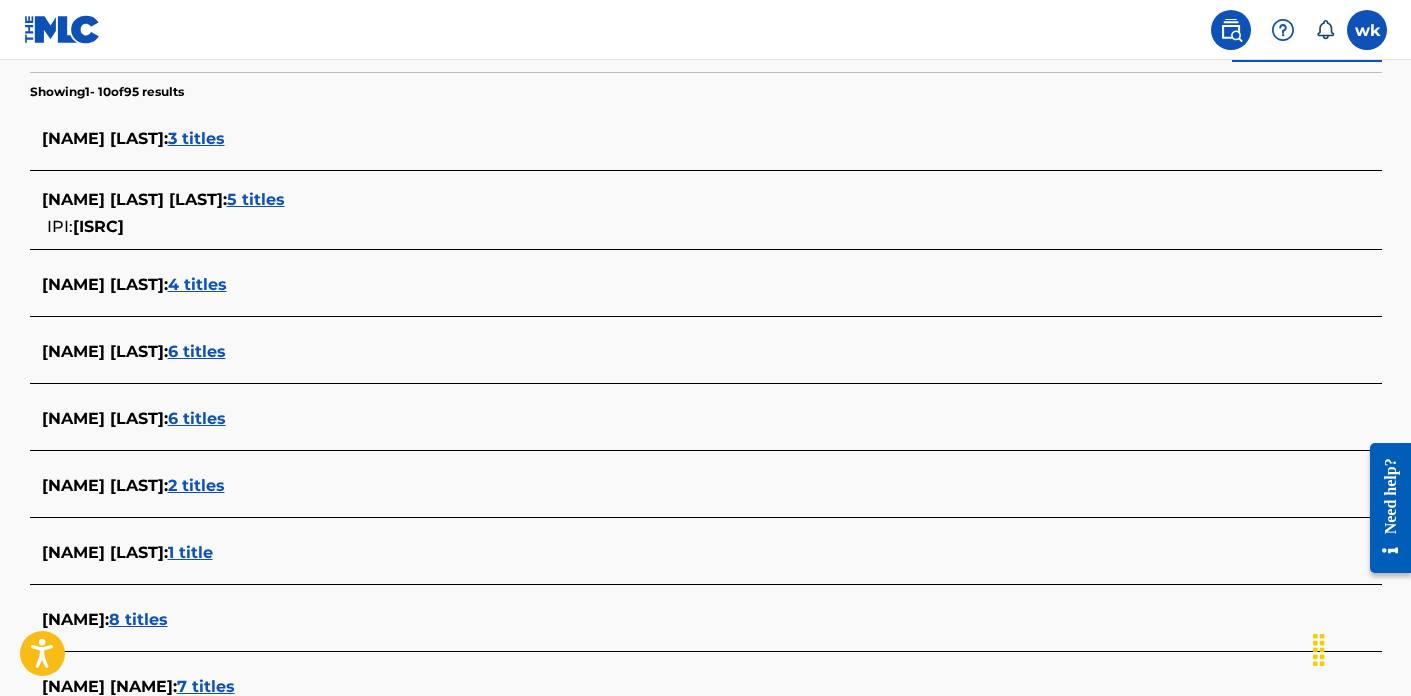 click on "5 titles" at bounding box center (256, 199) 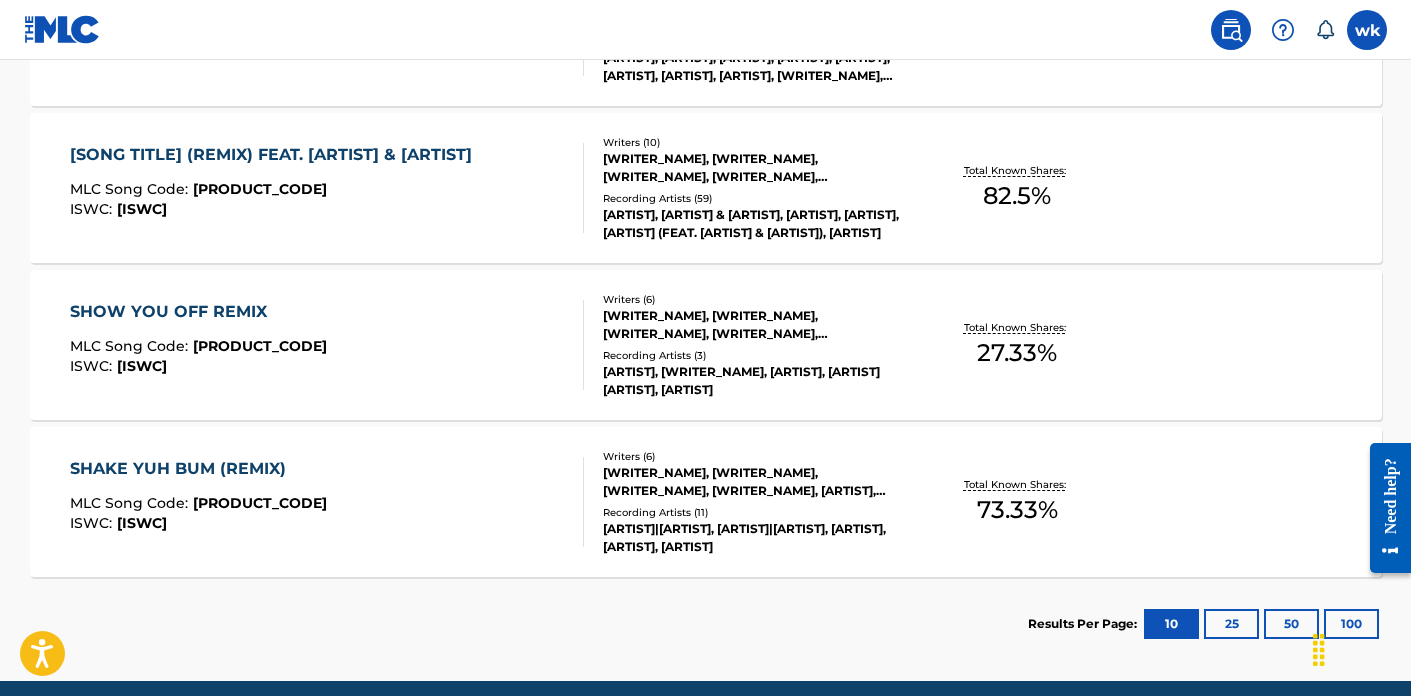 scroll, scrollTop: 958, scrollLeft: 0, axis: vertical 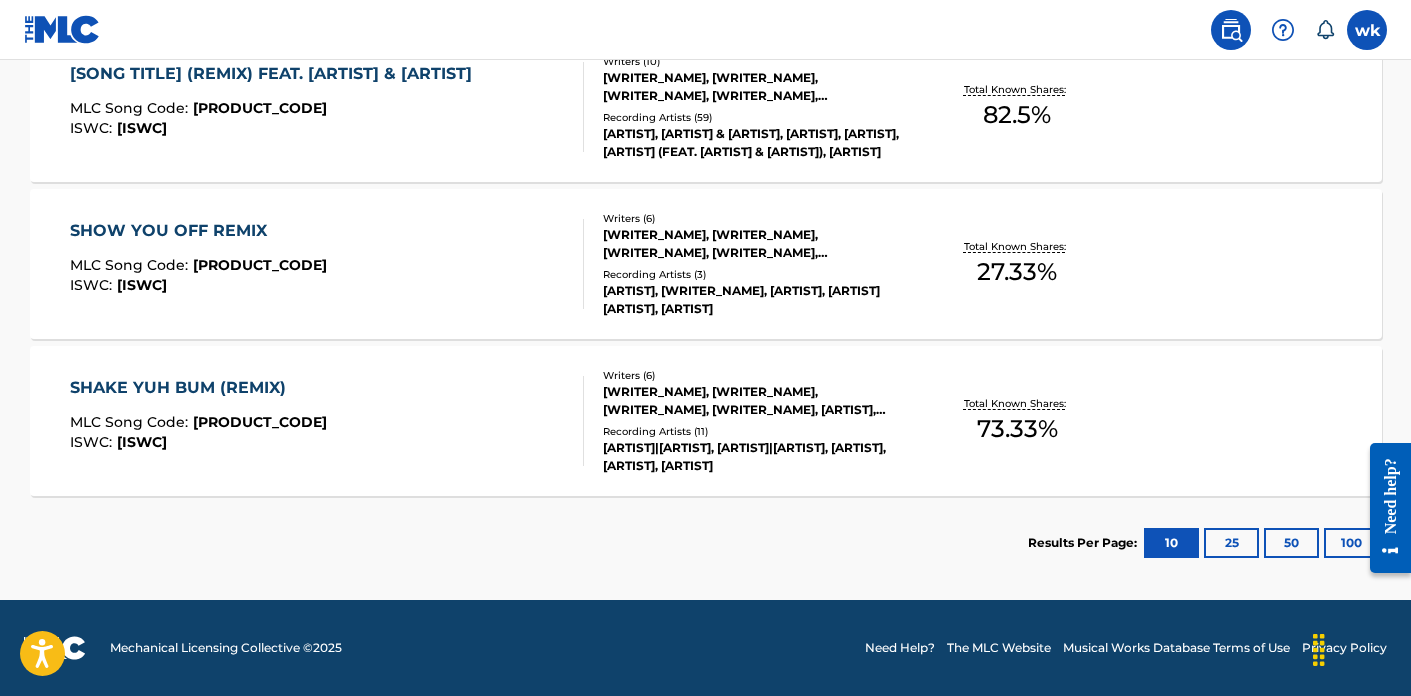 click on "25" at bounding box center (1231, 543) 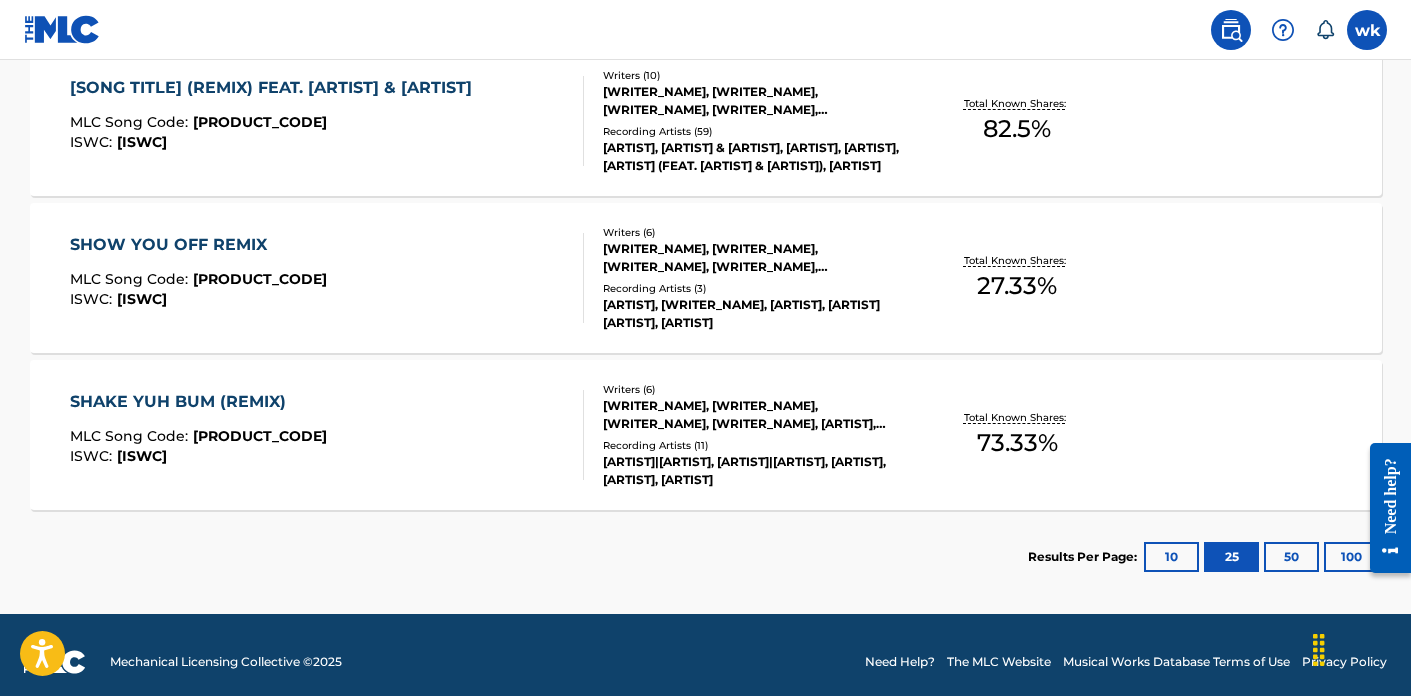 scroll, scrollTop: 958, scrollLeft: 0, axis: vertical 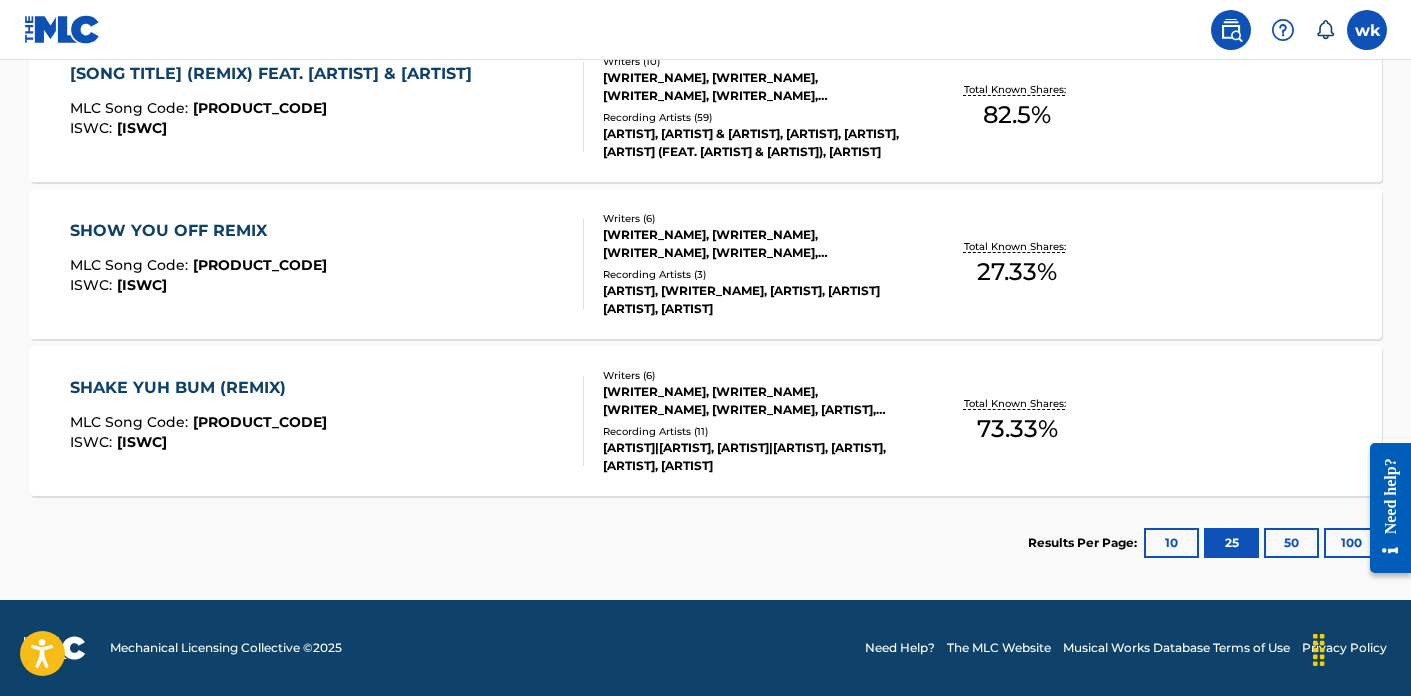 click on "50" at bounding box center (1291, 543) 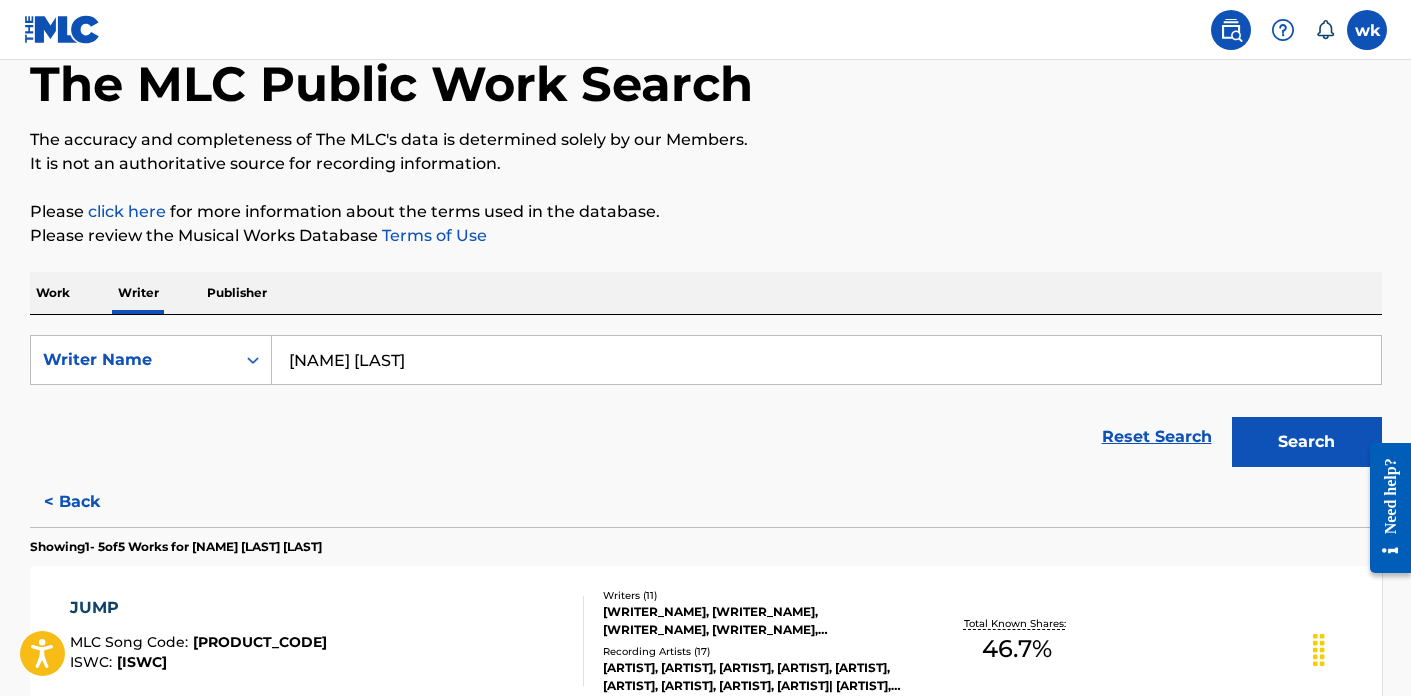 scroll, scrollTop: 958, scrollLeft: 0, axis: vertical 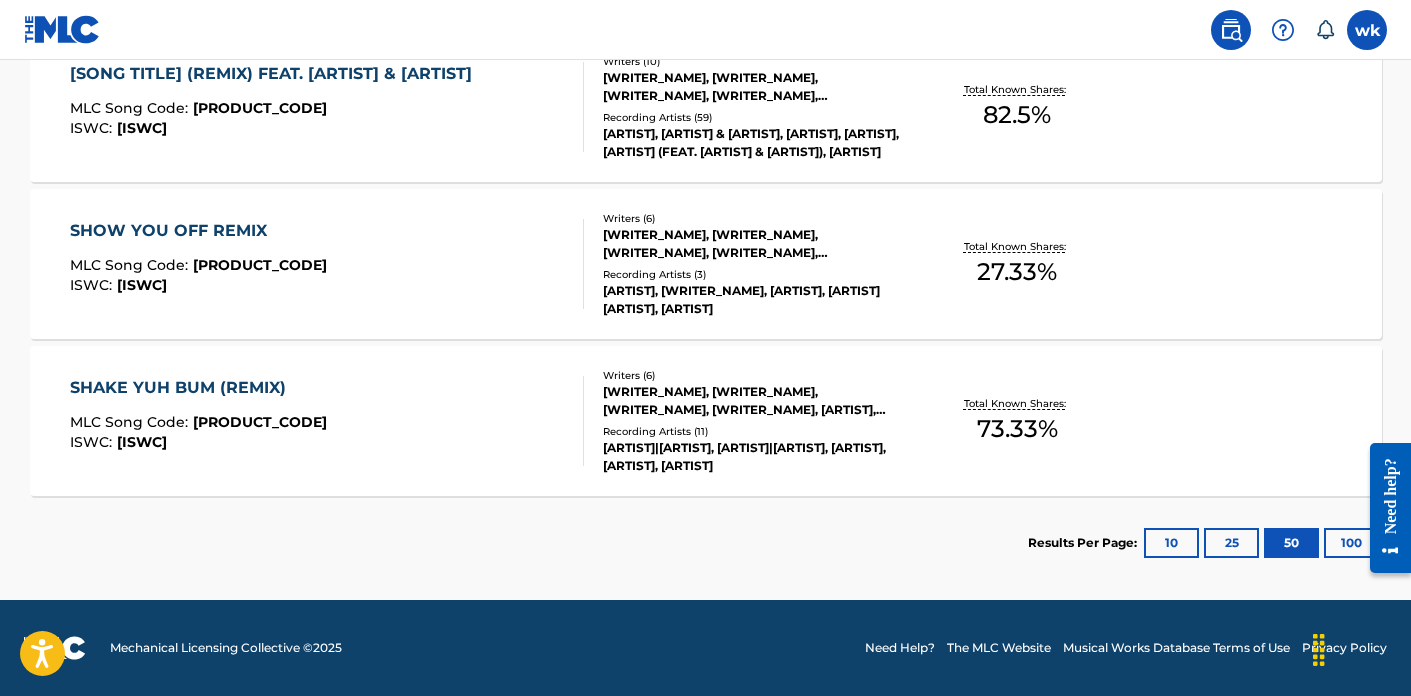 click on "10" at bounding box center [1171, 543] 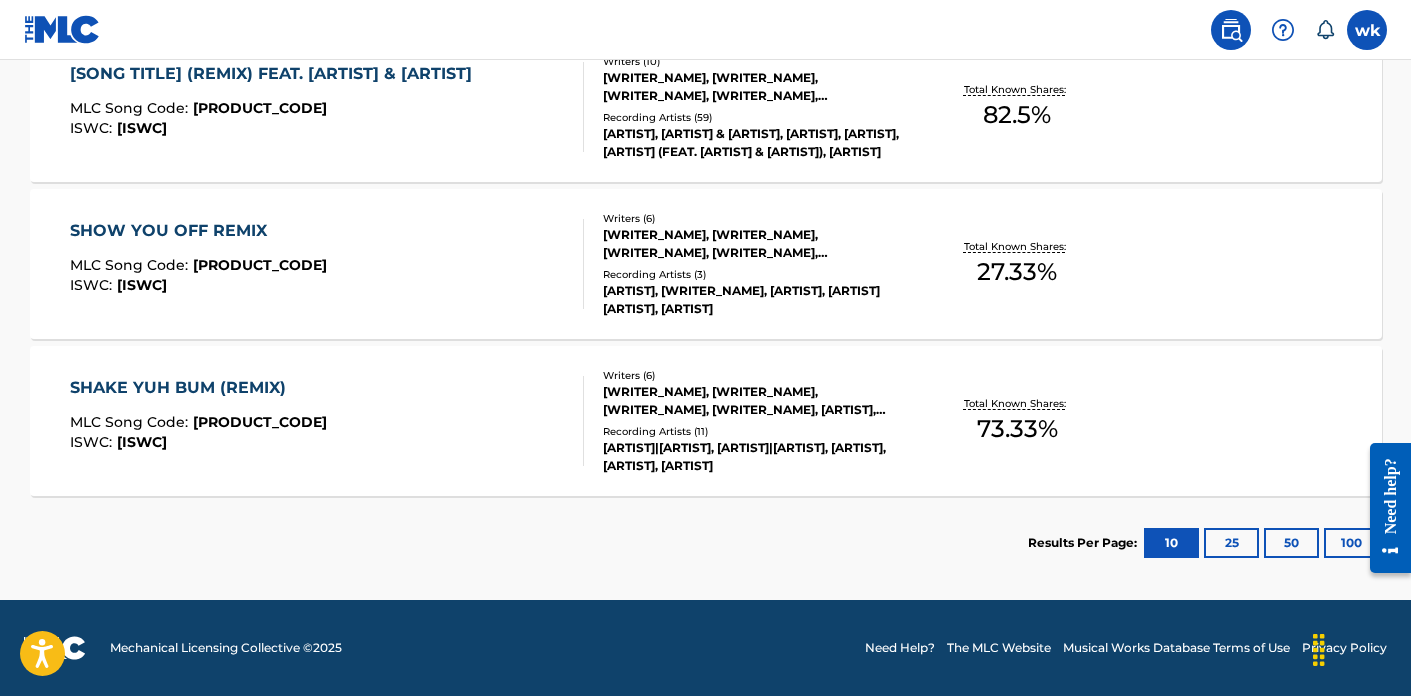 click on "100" at bounding box center (1351, 543) 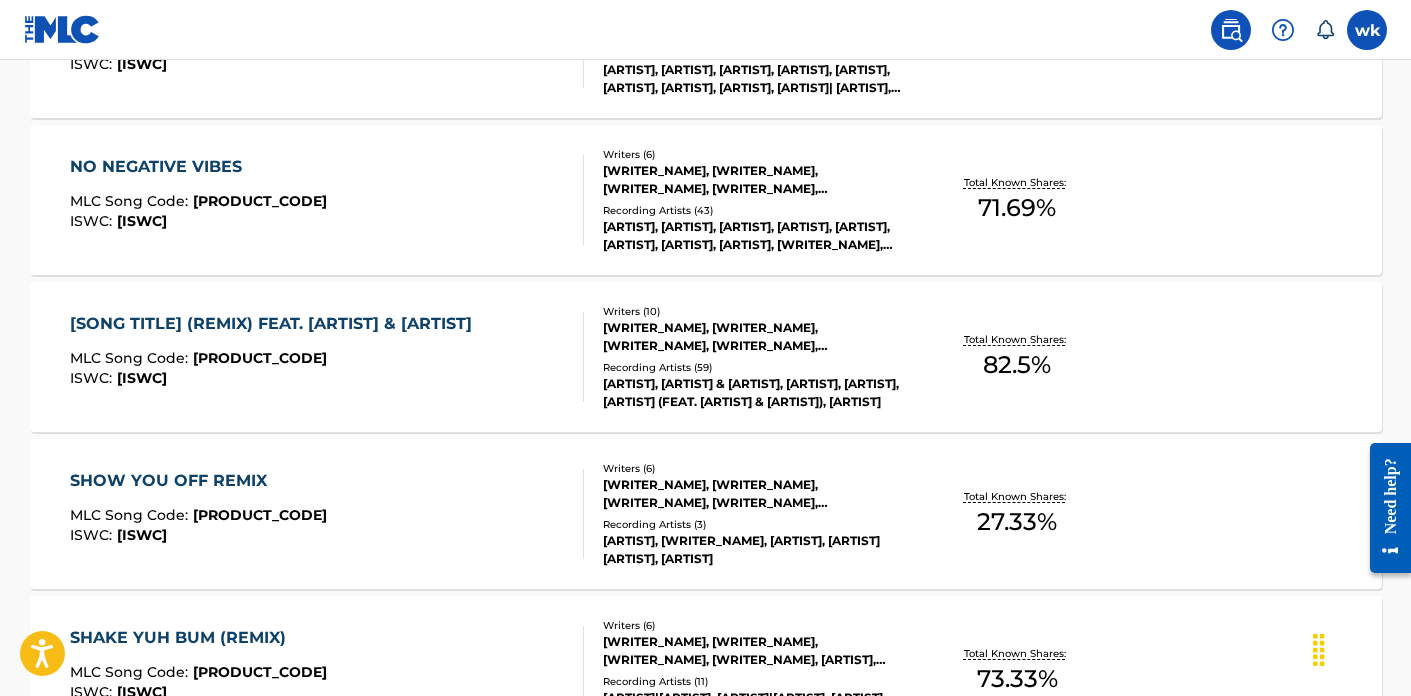 scroll, scrollTop: 0, scrollLeft: 0, axis: both 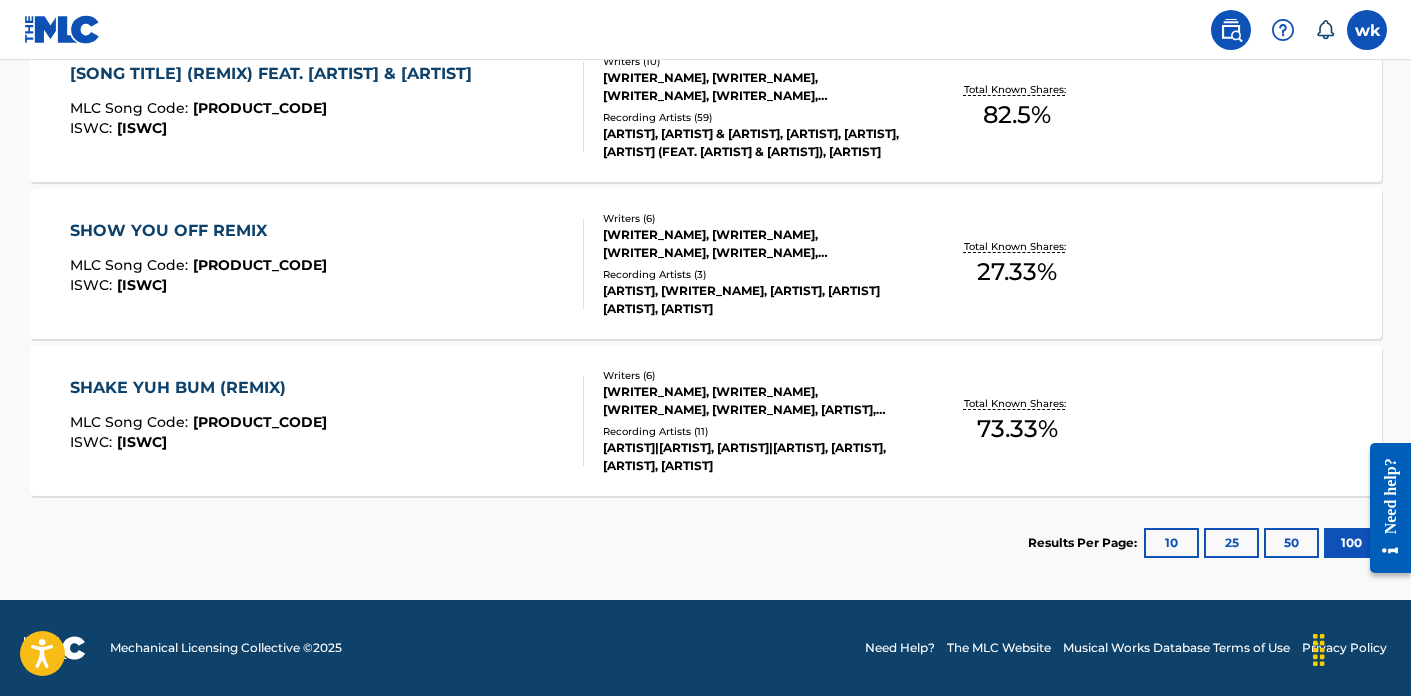 click on "10" at bounding box center (1171, 543) 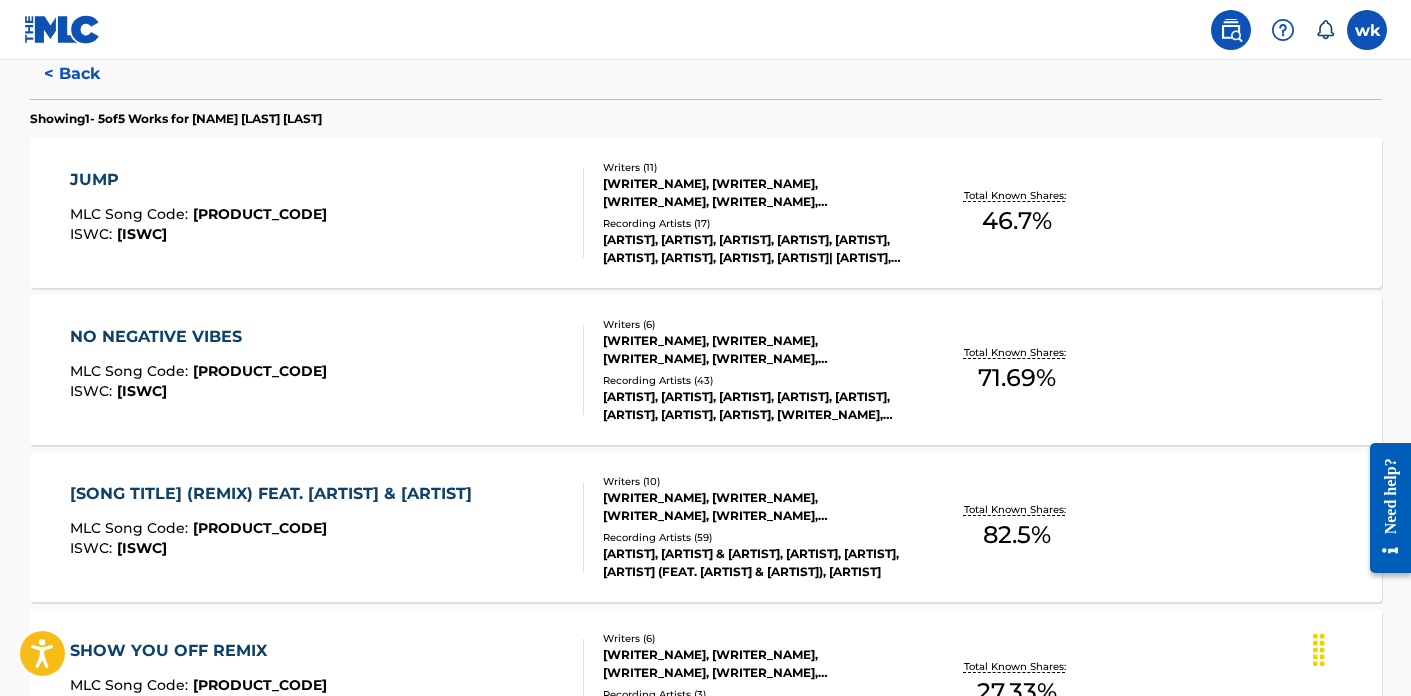 scroll, scrollTop: 561, scrollLeft: 0, axis: vertical 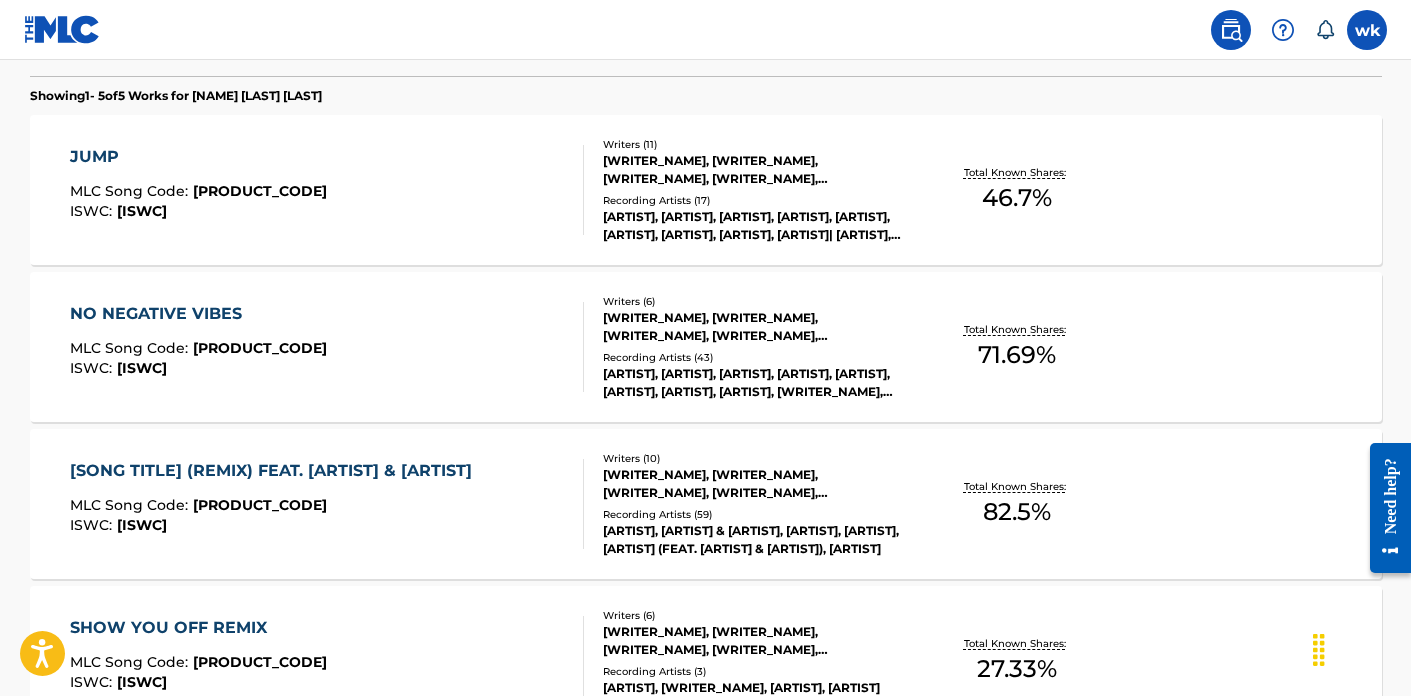 click on "Total Known Shares: 82.5 %" at bounding box center (1017, 504) 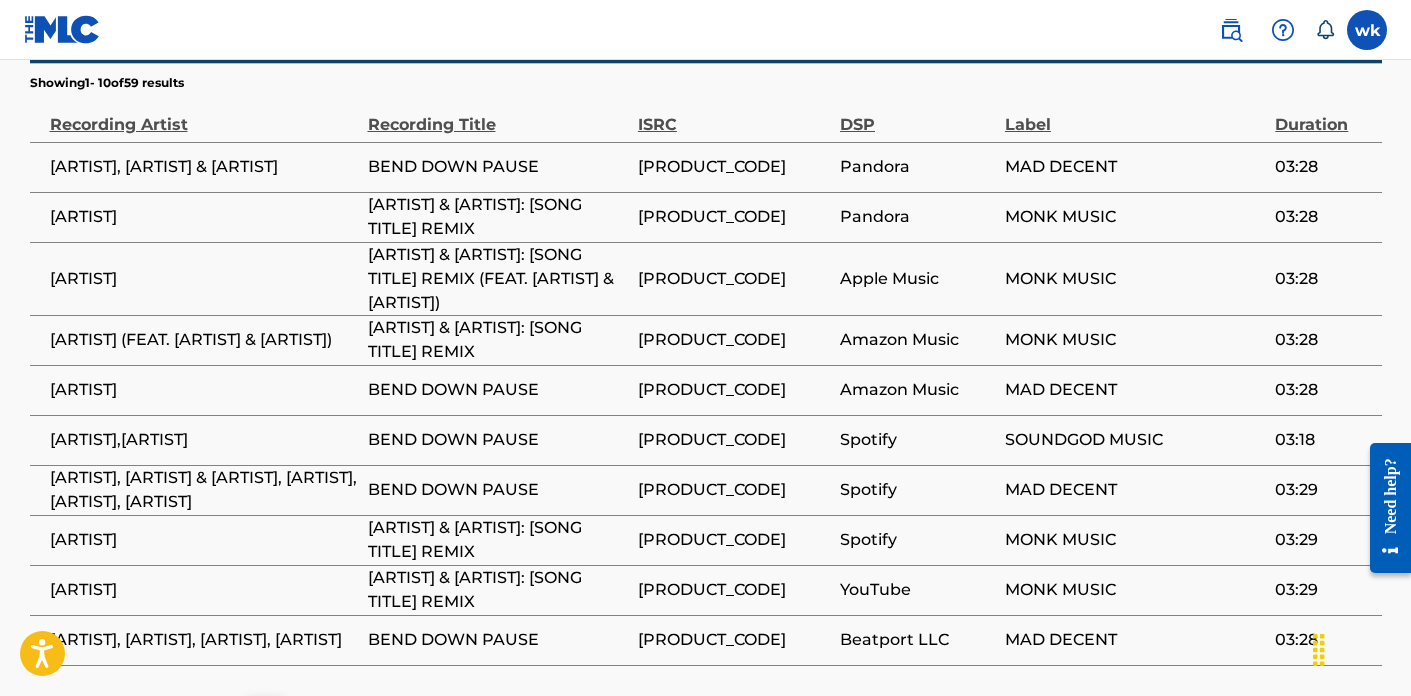 scroll, scrollTop: 3166, scrollLeft: 0, axis: vertical 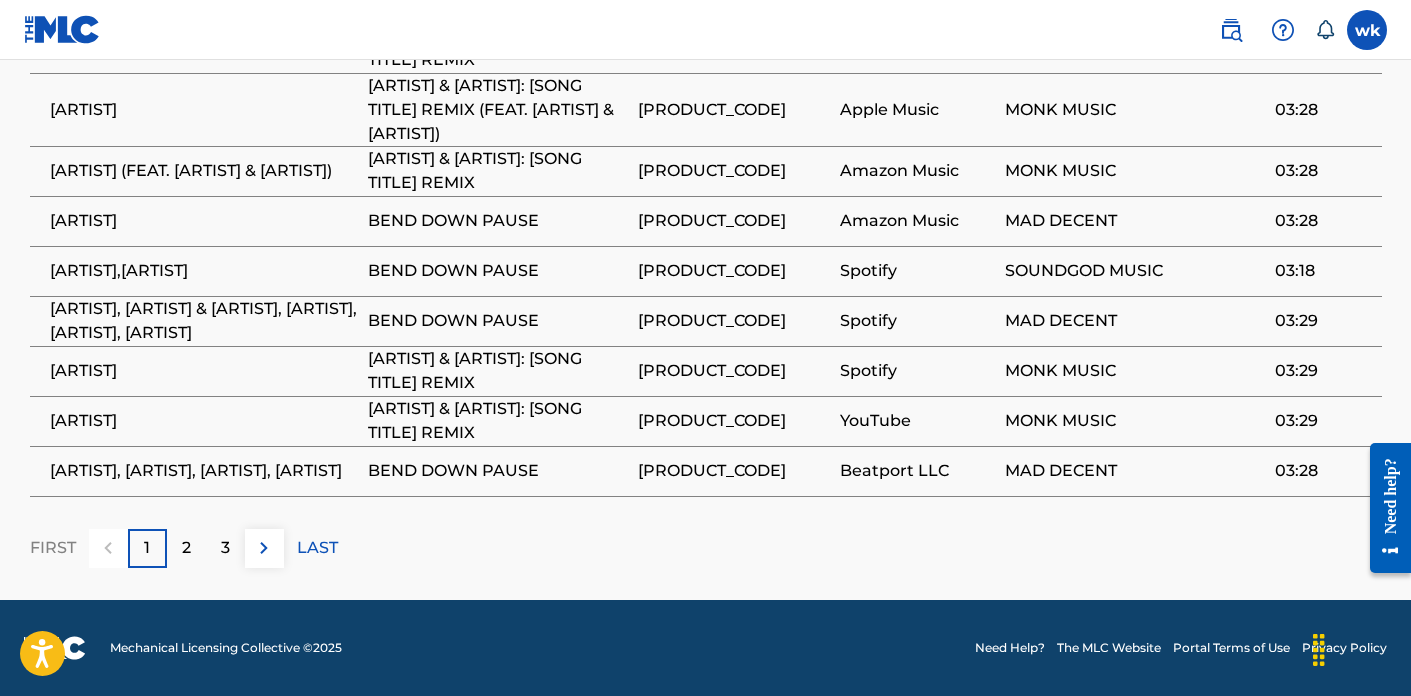 click on "2" at bounding box center (186, 548) 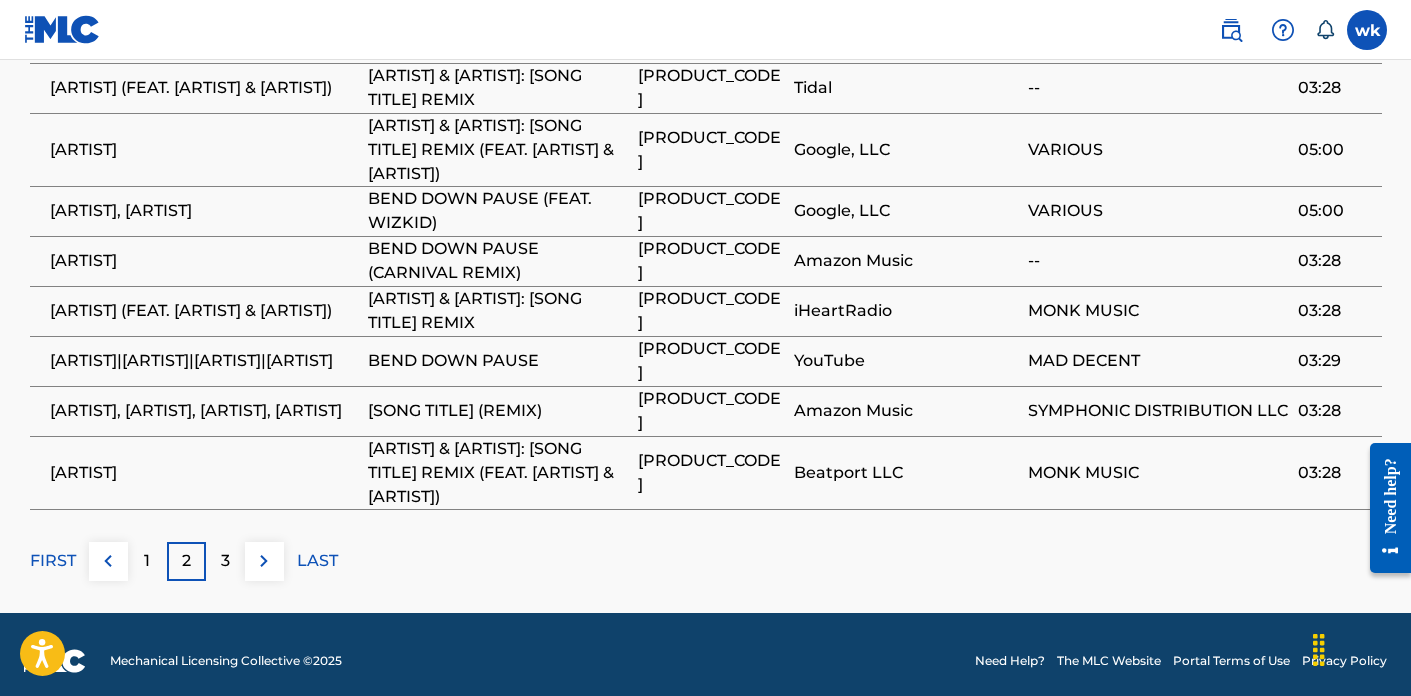 scroll, scrollTop: 3237, scrollLeft: 0, axis: vertical 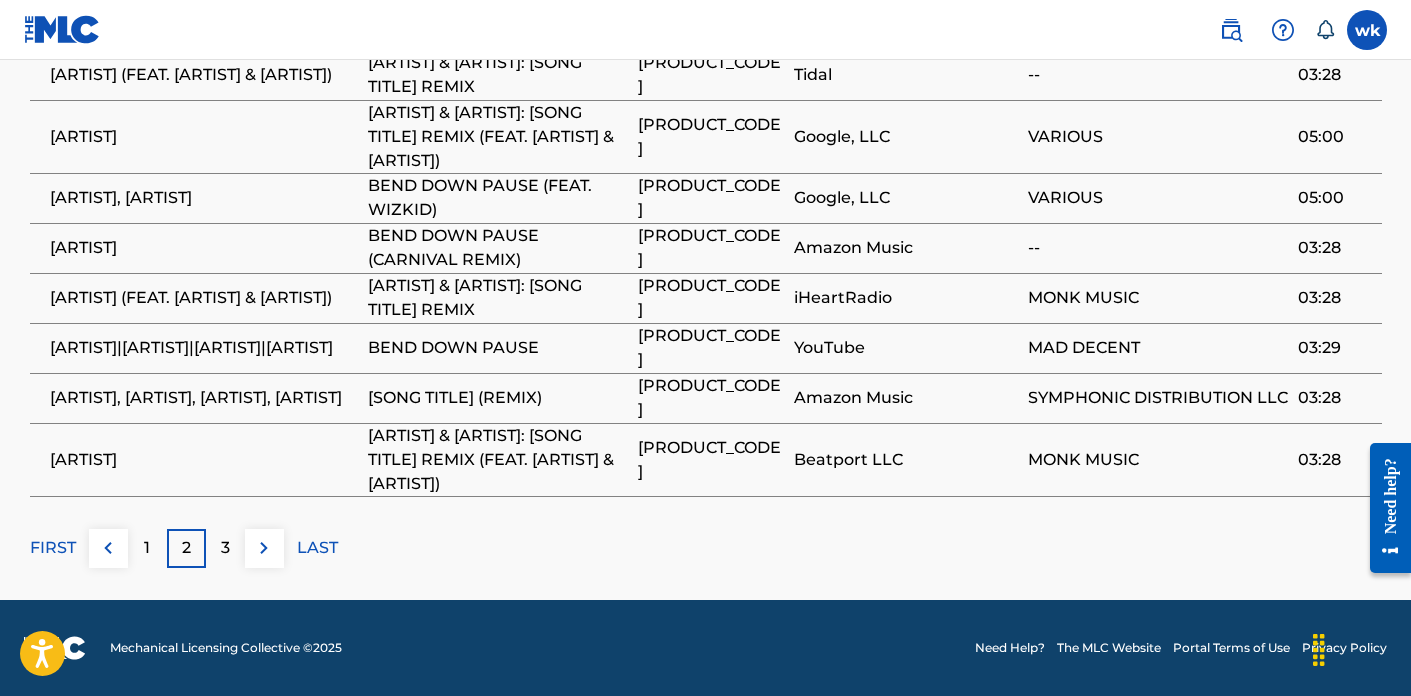 click at bounding box center (264, 548) 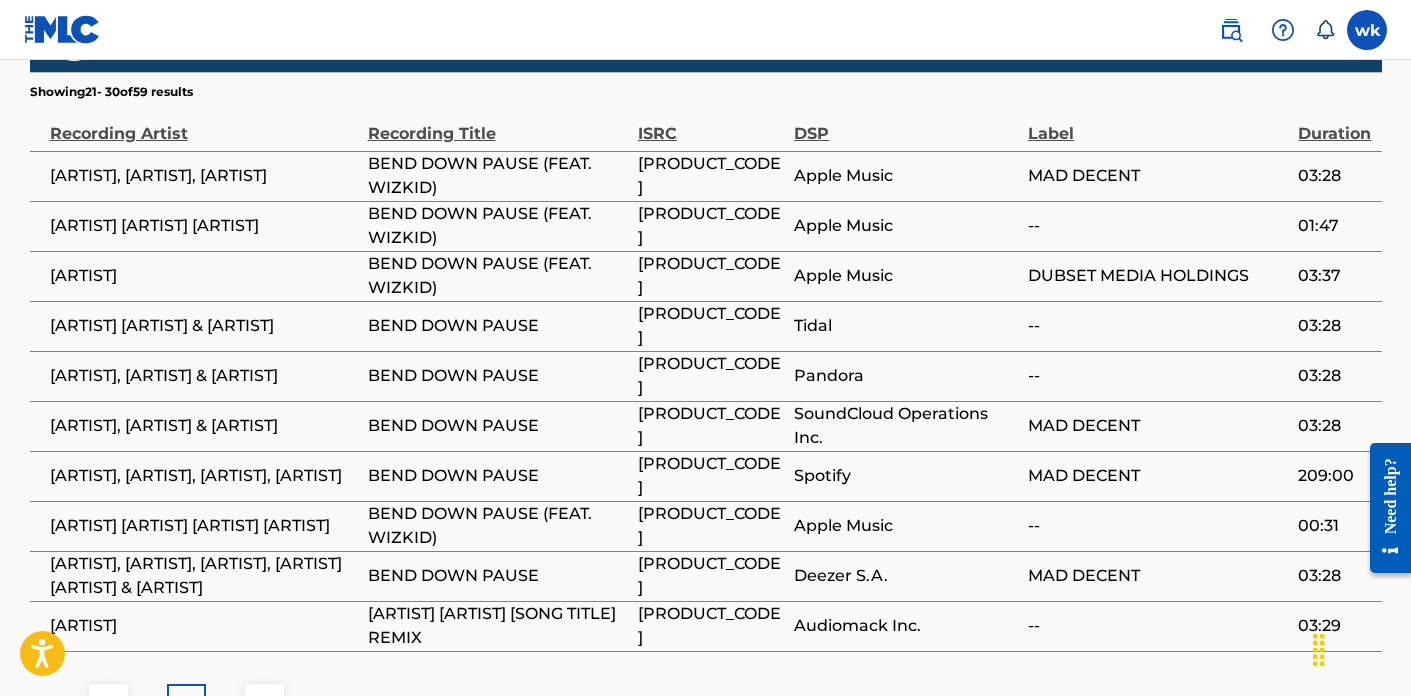 scroll, scrollTop: 3120, scrollLeft: 0, axis: vertical 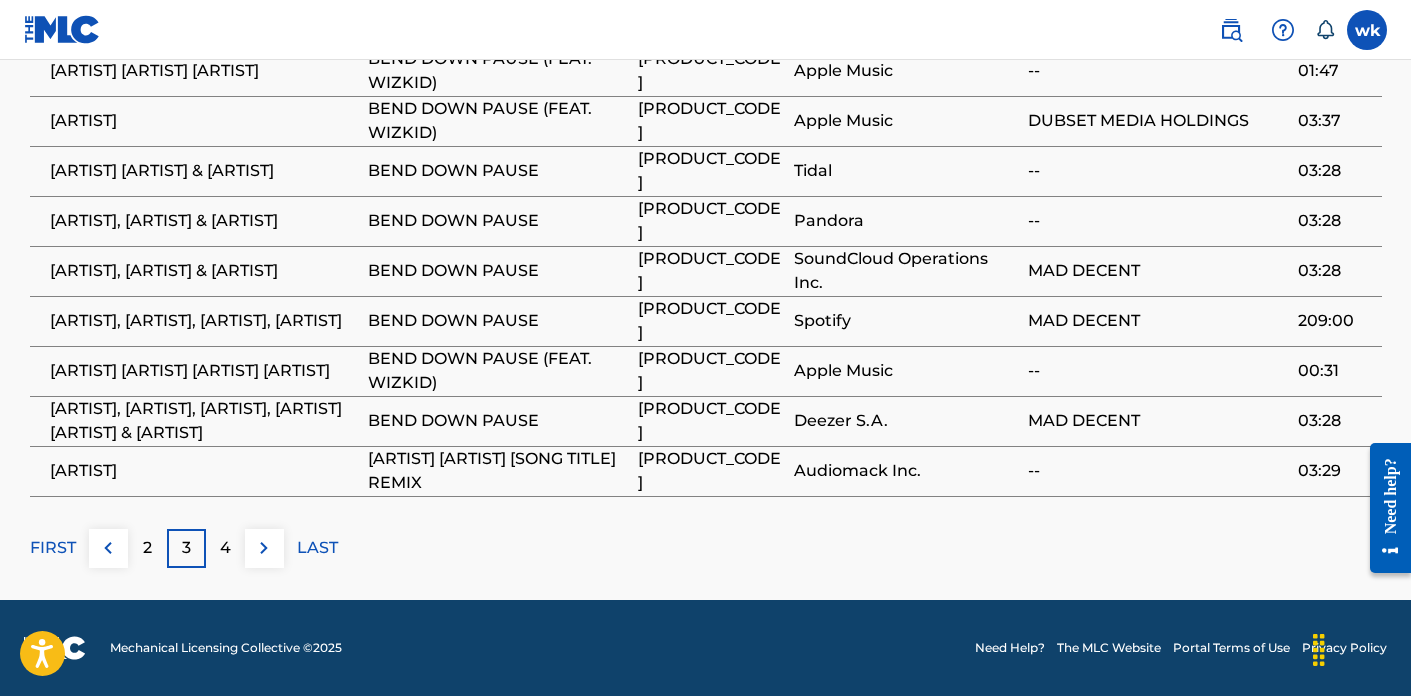 click on "4" at bounding box center (225, 548) 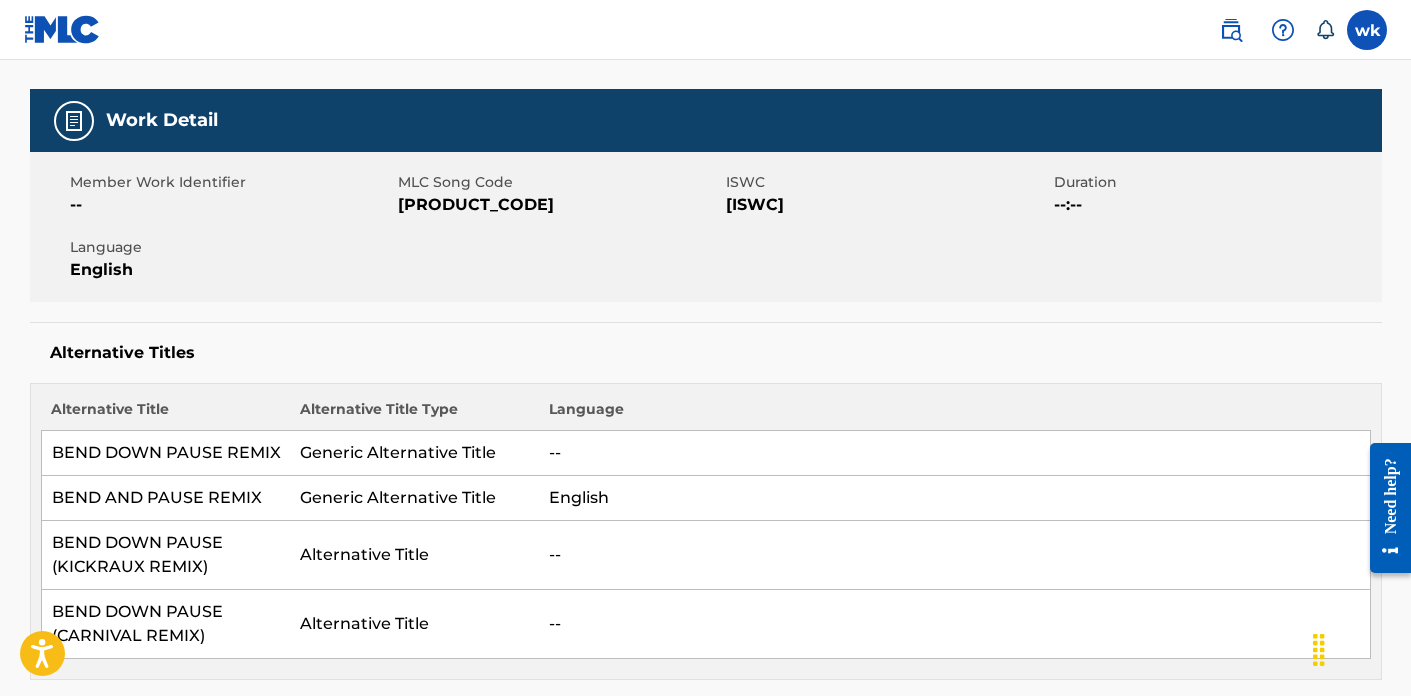 scroll, scrollTop: 0, scrollLeft: 0, axis: both 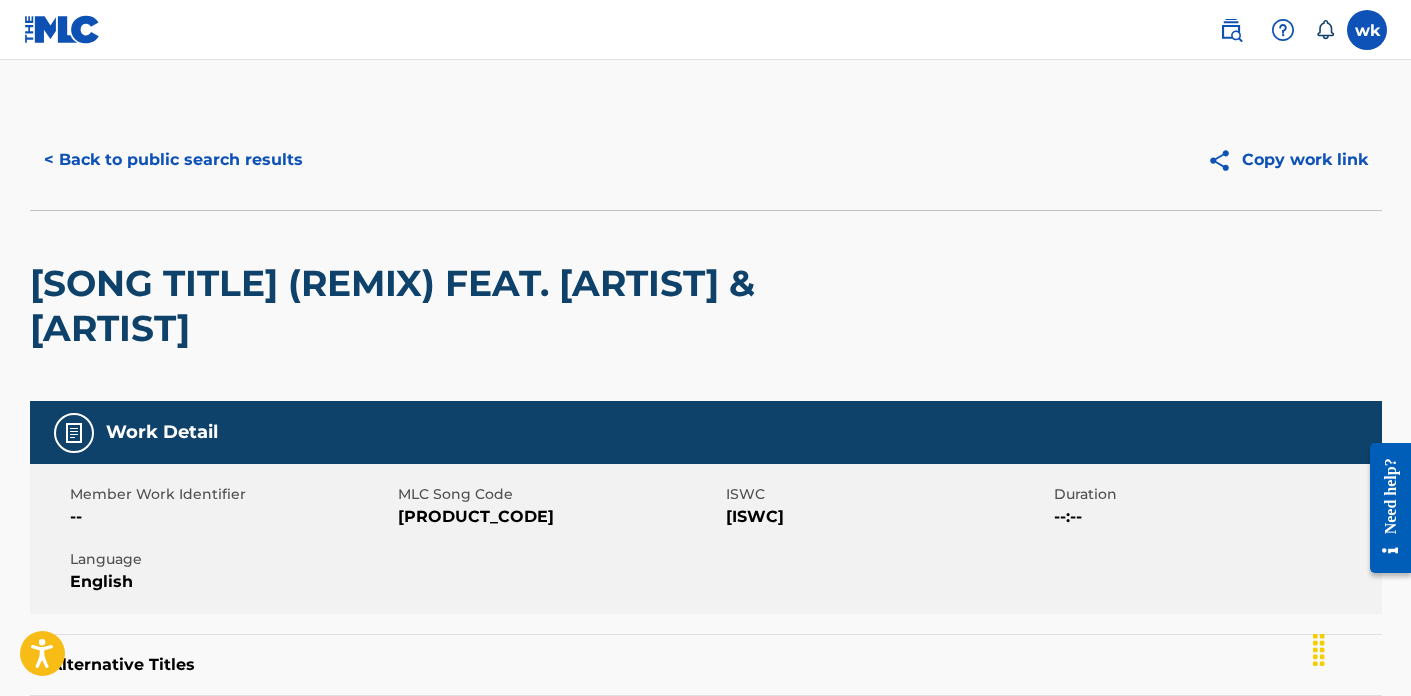 click on "< Back to public search results" at bounding box center (173, 160) 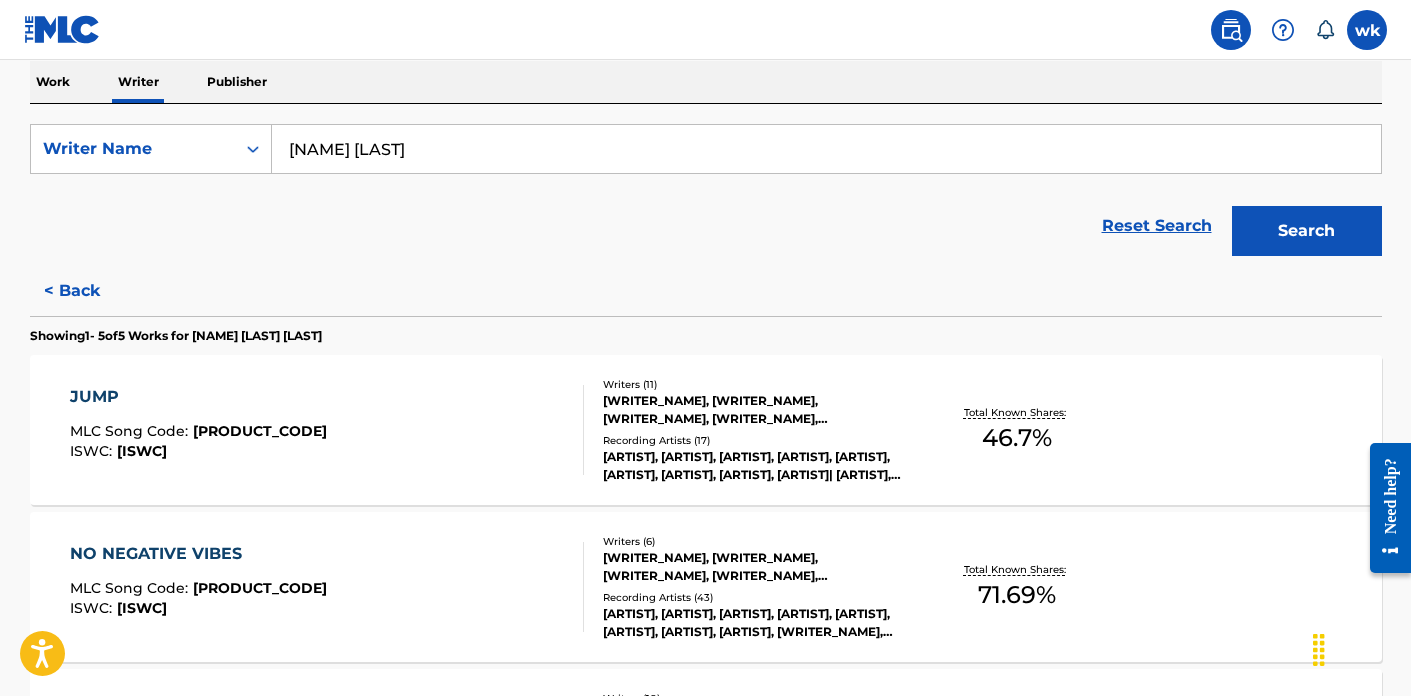 scroll, scrollTop: 335, scrollLeft: 0, axis: vertical 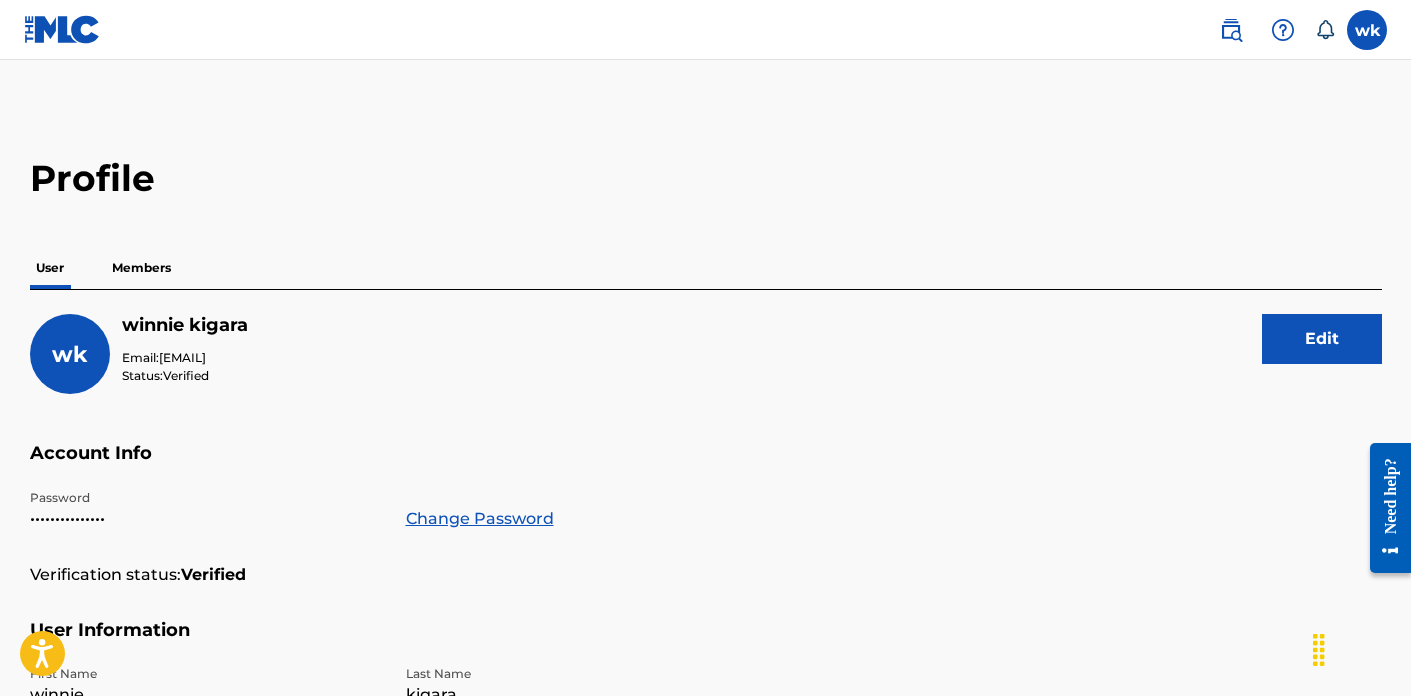 click at bounding box center (62, 29) 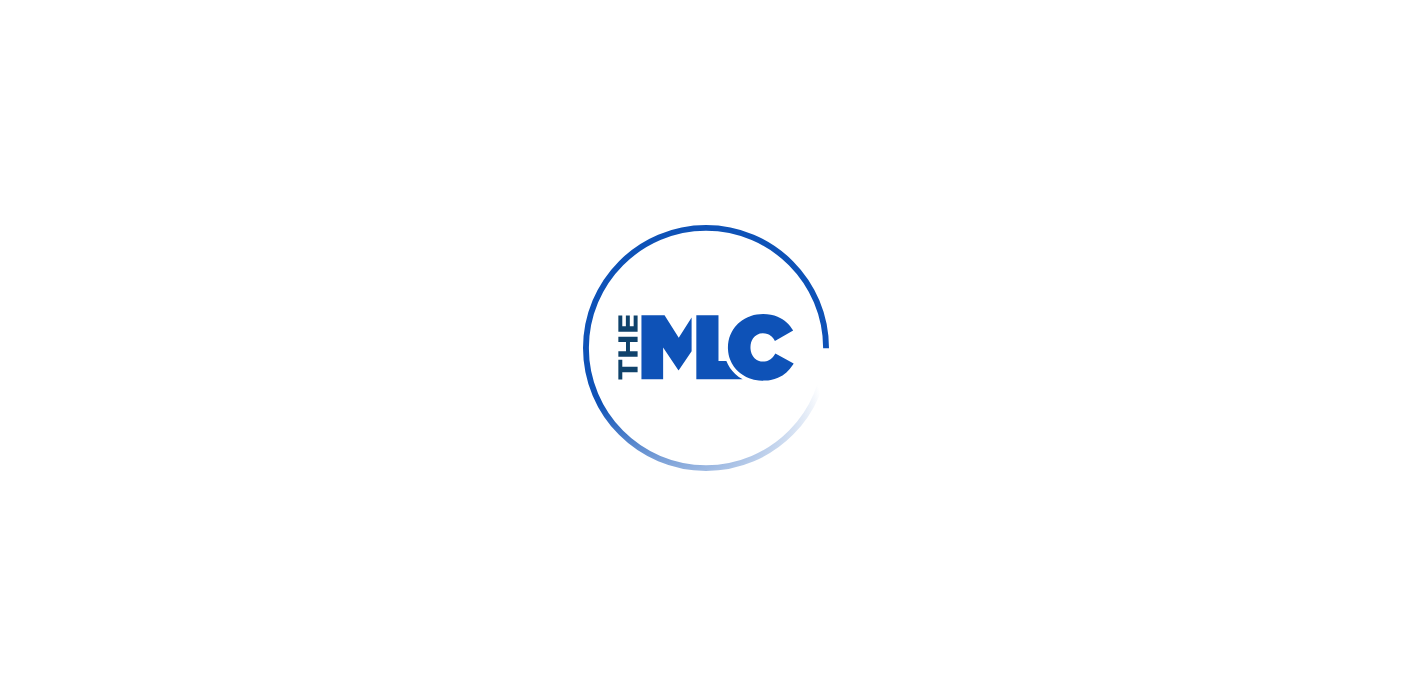 scroll, scrollTop: 0, scrollLeft: 0, axis: both 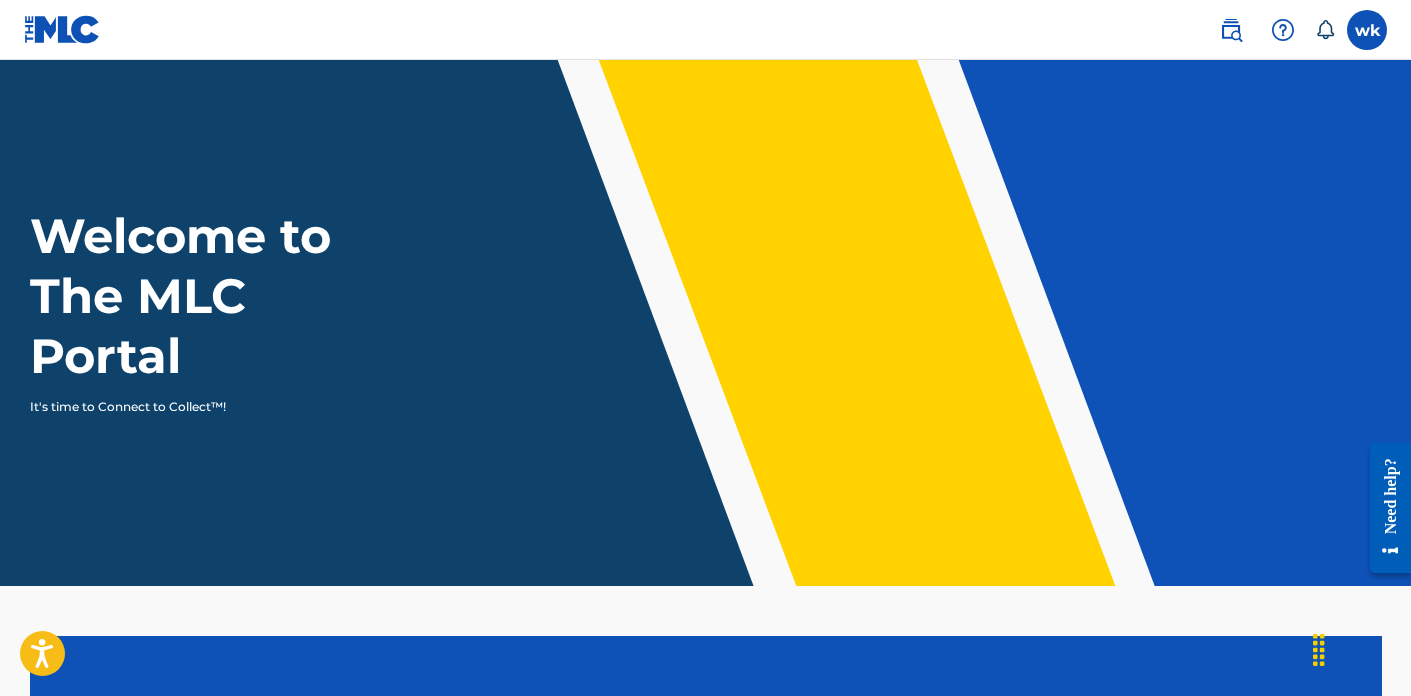 click at bounding box center [62, 29] 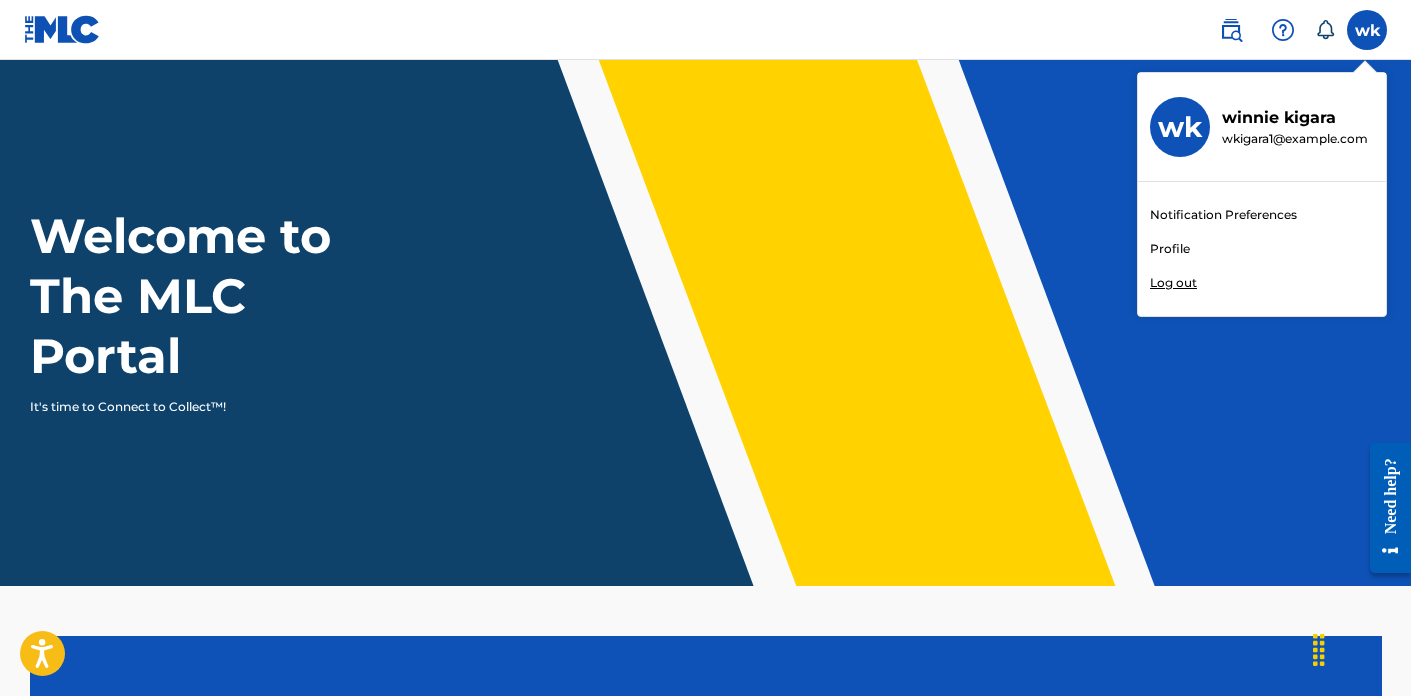 click on "Notification Preferences Profile Log out" at bounding box center (1262, 249) 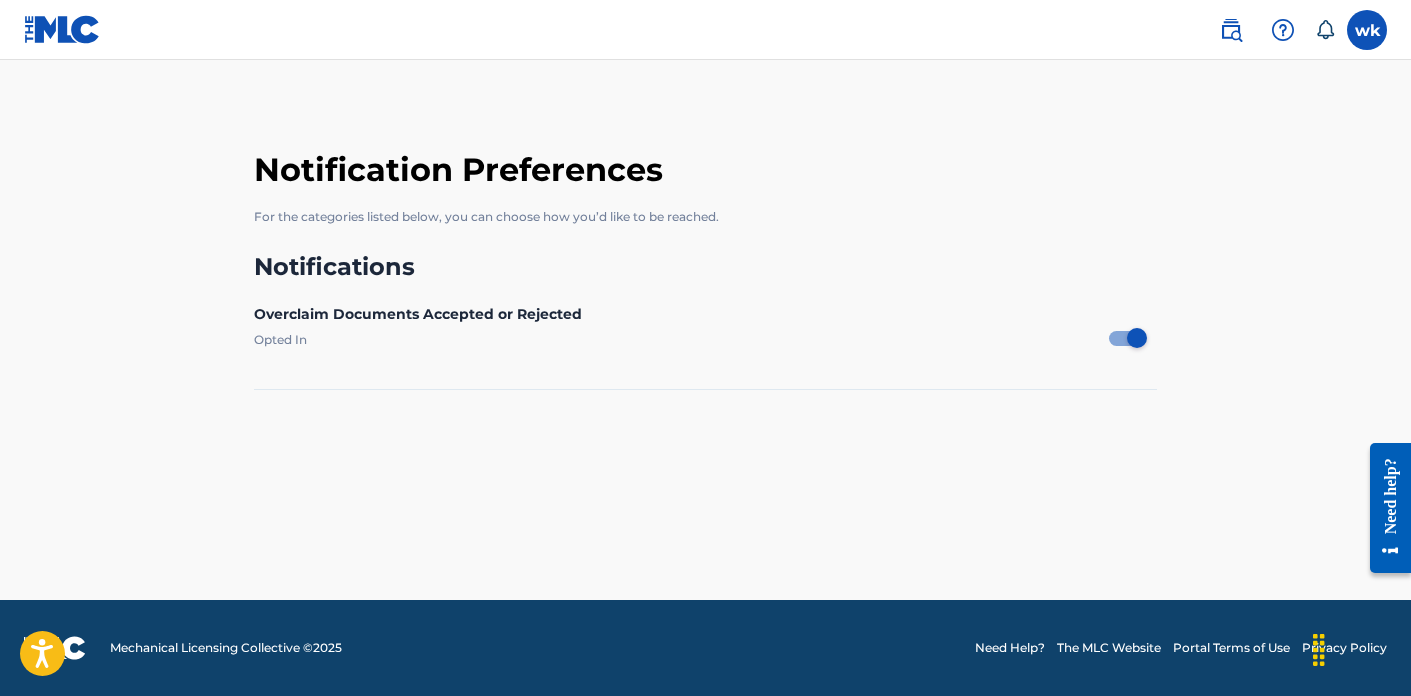 click at bounding box center [62, 29] 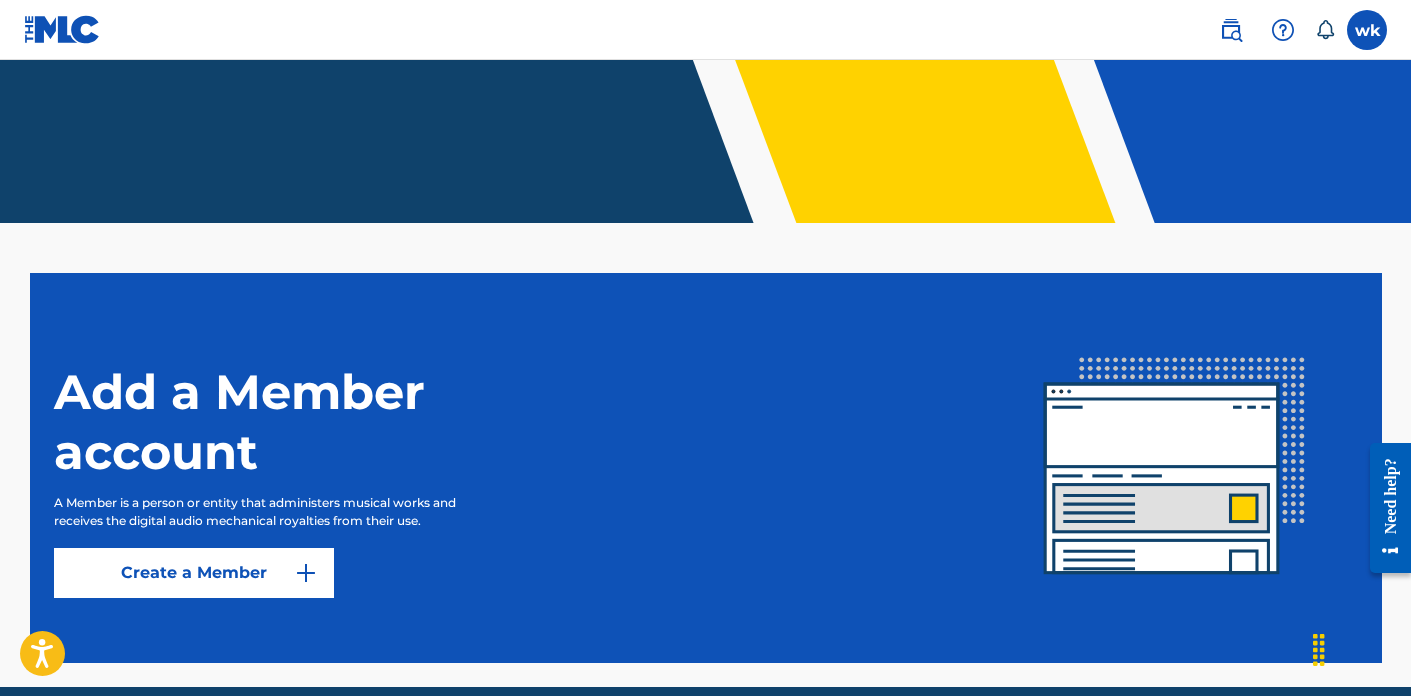 scroll, scrollTop: 0, scrollLeft: 0, axis: both 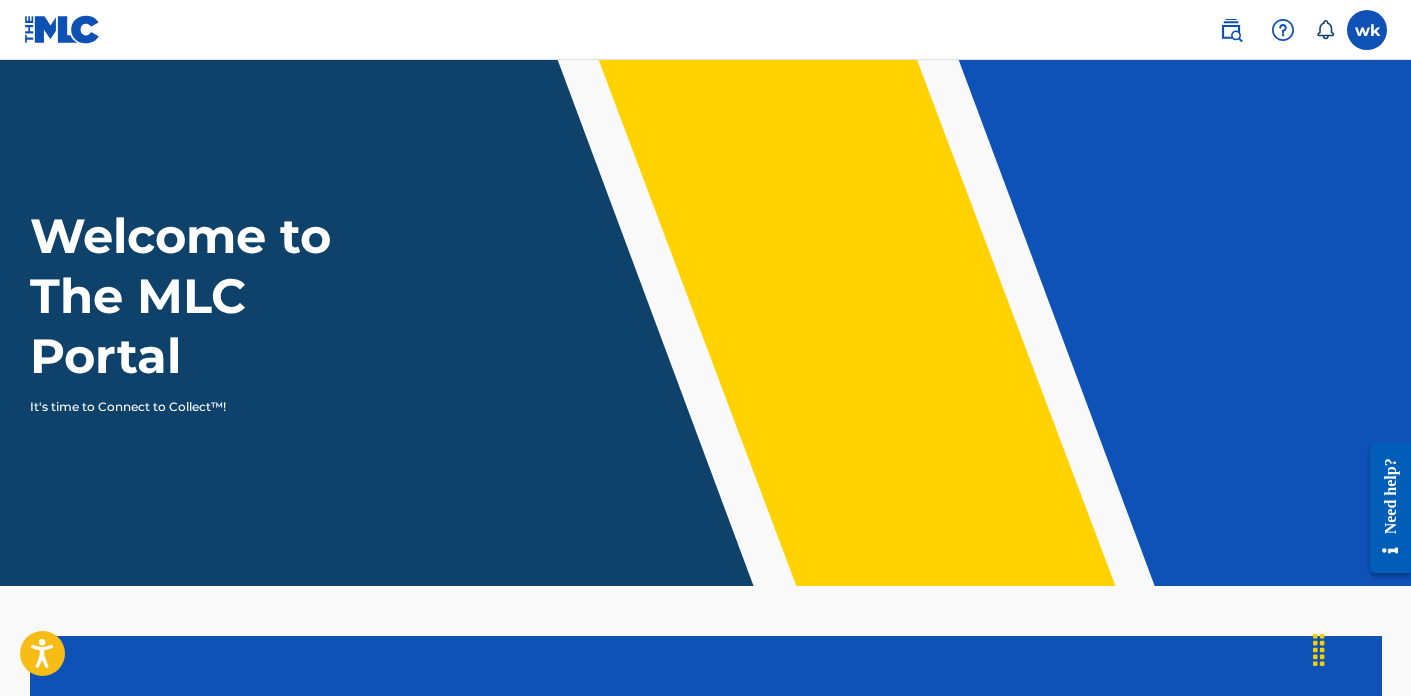 click on "Need help?" at bounding box center (1390, 495) 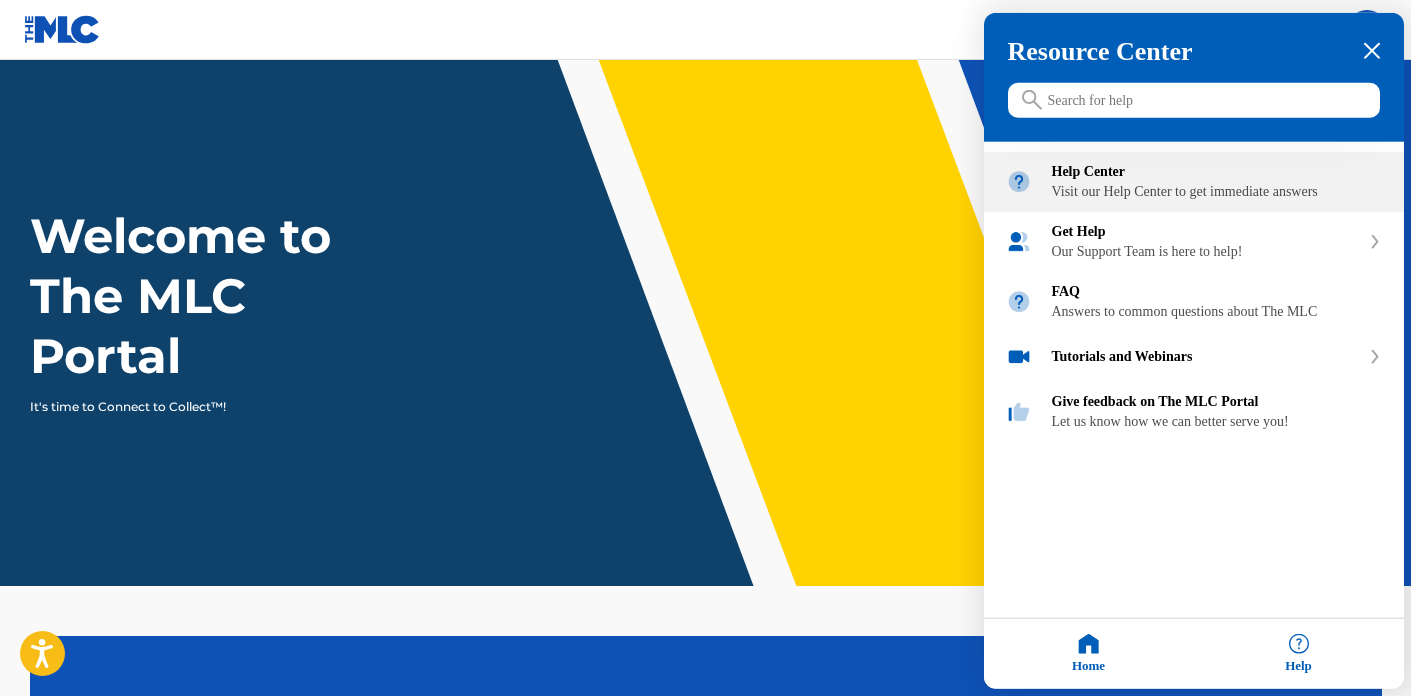 click on "Visit our Help Center to get immediate answers" at bounding box center (1217, 192) 